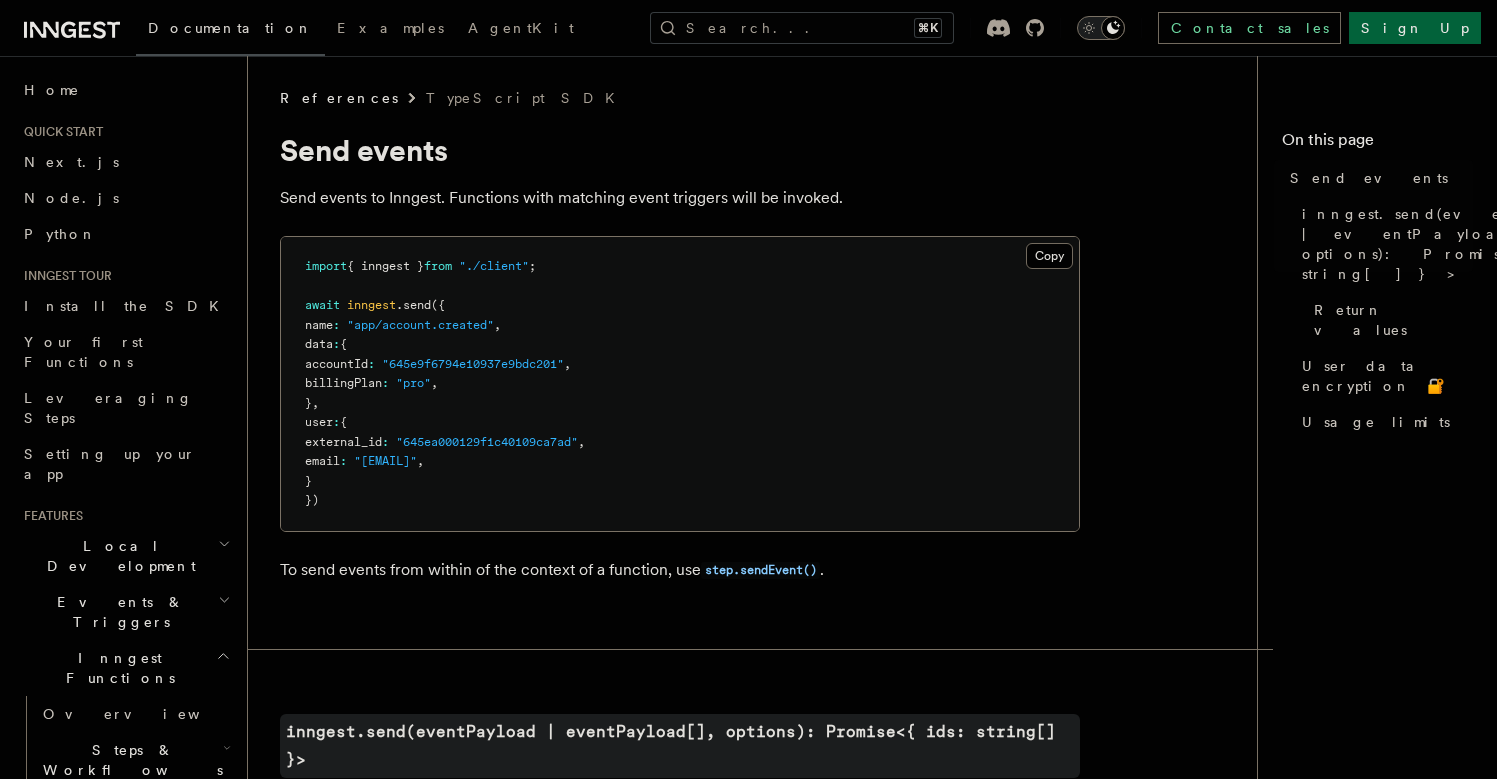 scroll, scrollTop: 0, scrollLeft: 0, axis: both 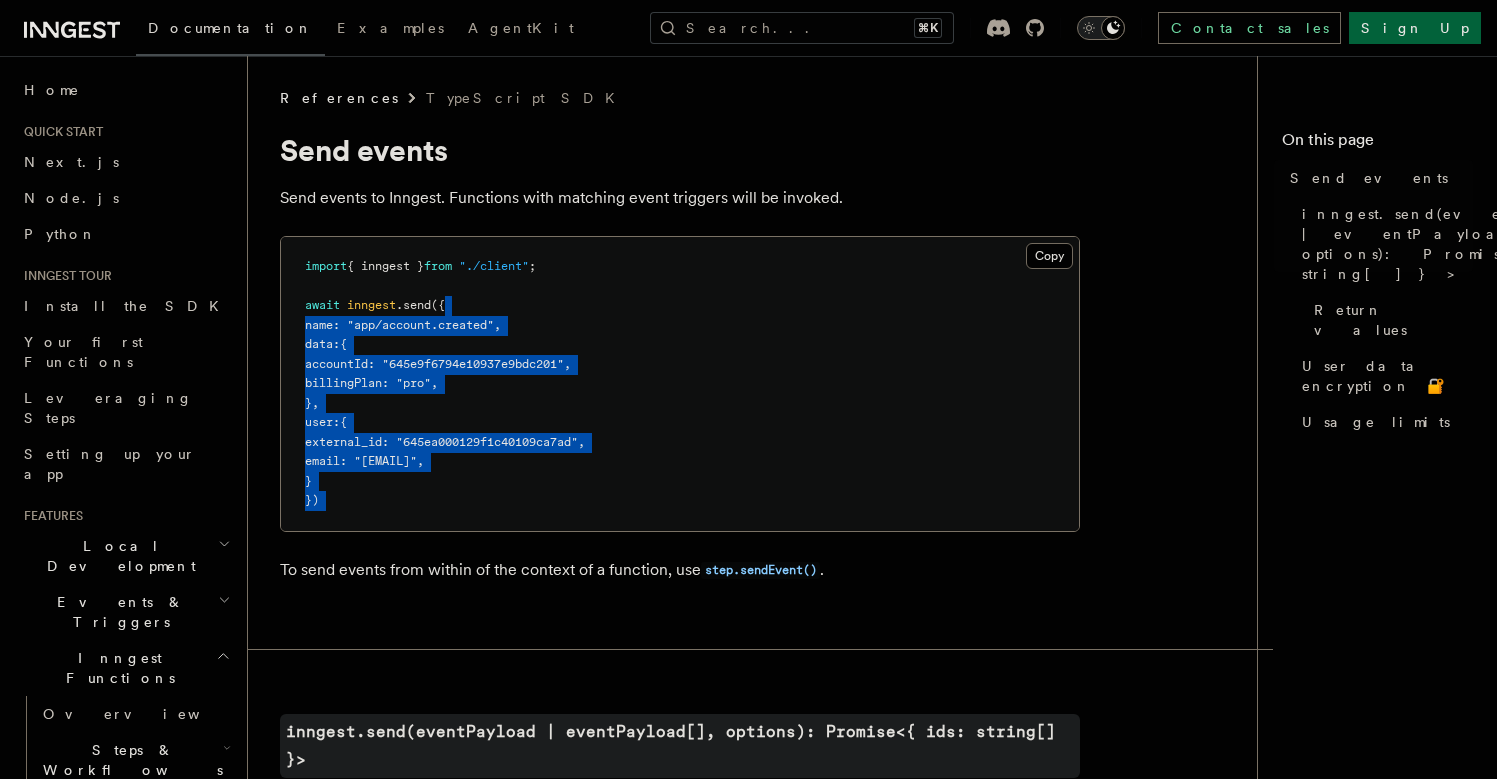 drag, startPoint x: 645, startPoint y: 315, endPoint x: 595, endPoint y: 533, distance: 223.66046 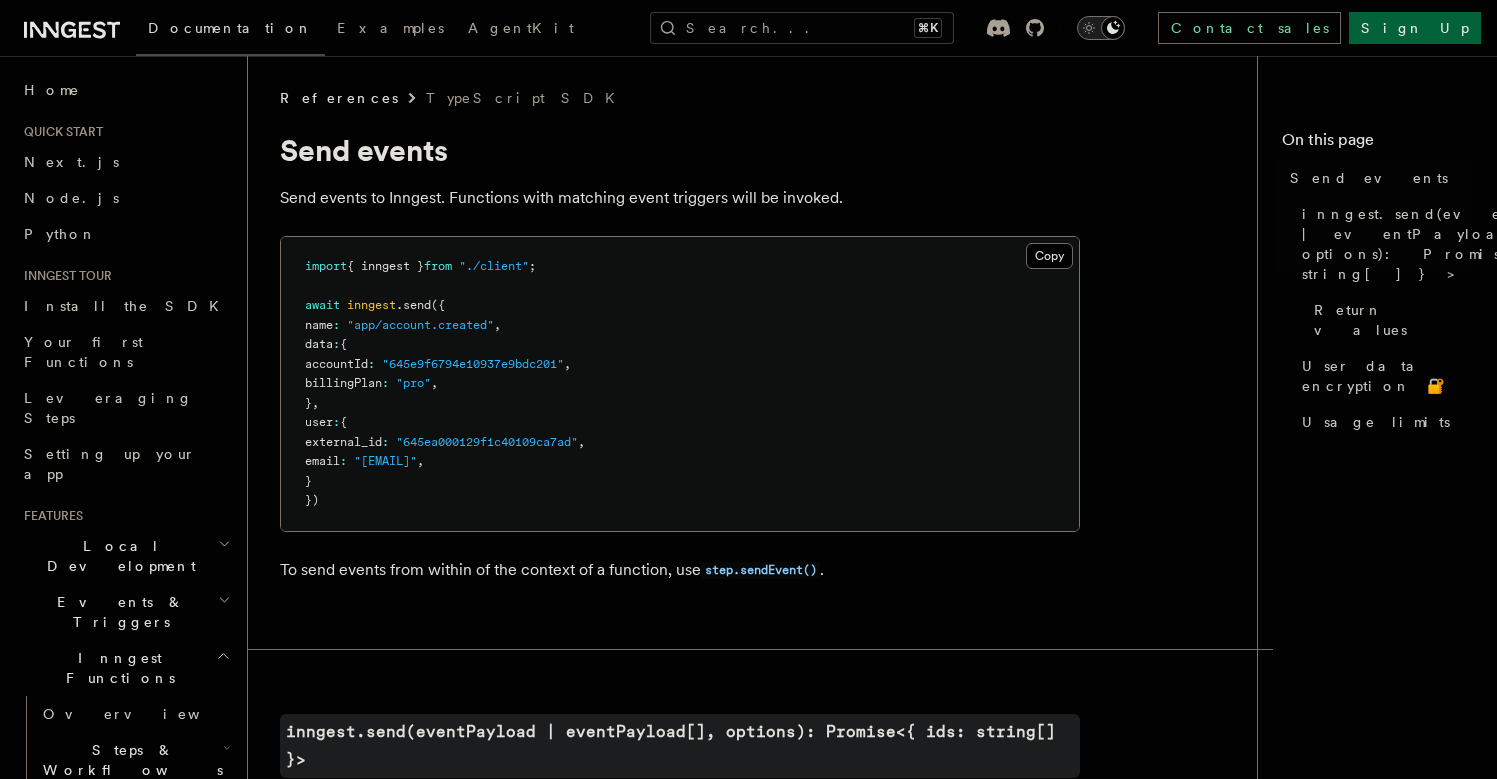 click on "import  { inngest }  from   "./client" ;
await   inngest .send ({
name :   "app/account.created" ,
data :  {
accountId :   "[ID]" ,
billingPlan :   "pro" ,
} ,
user :  {
external_id :   "[ID]" ,
email :   "[EMAIL]" ,
}
})" at bounding box center (680, 384) 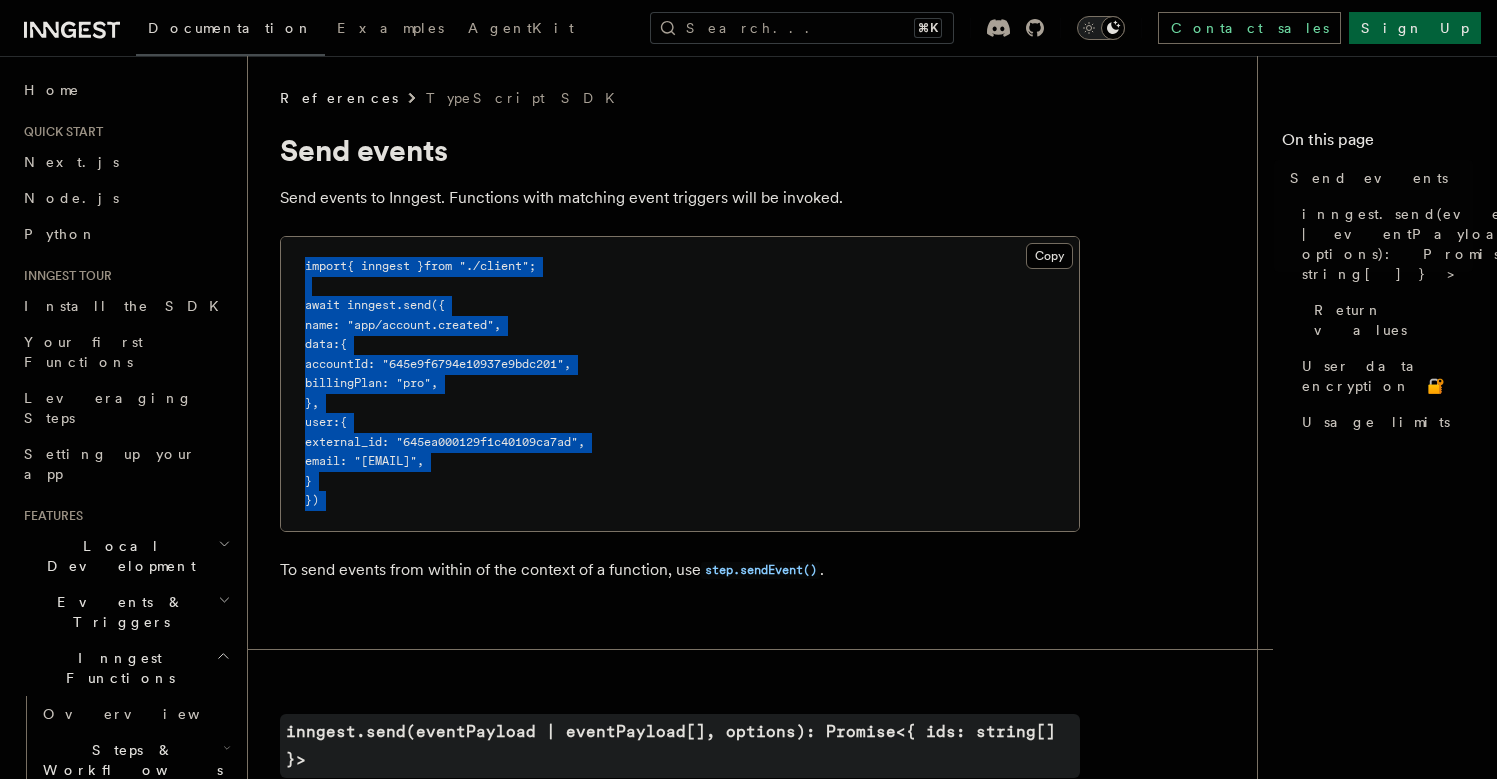 drag, startPoint x: 599, startPoint y: 509, endPoint x: 607, endPoint y: 271, distance: 238.13441 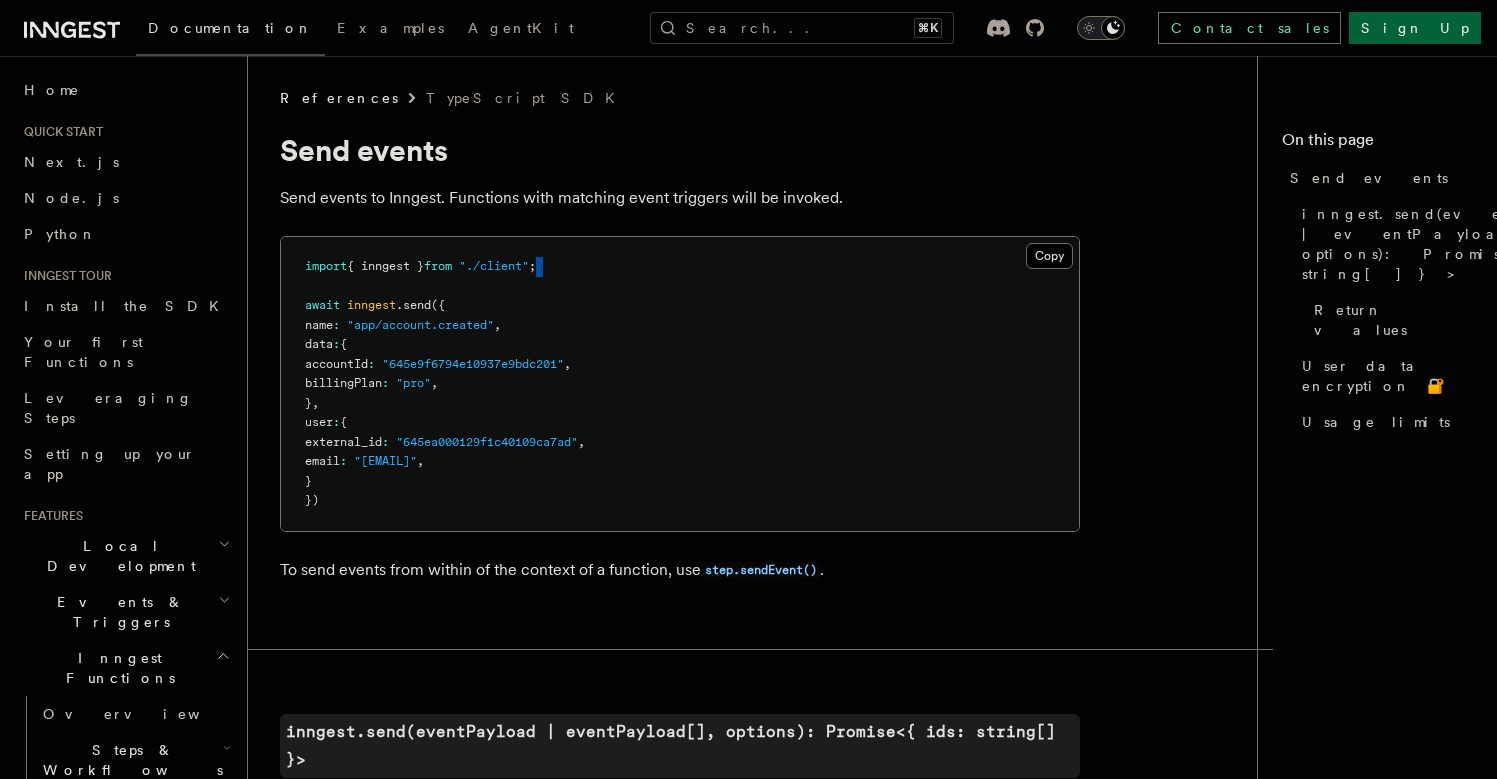 click on "import  { inngest }  from   "./client" ;
await   inngest .send ({
name :   "app/account.created" ,
data :  {
accountId :   "[ID]" ,
billingPlan :   "pro" ,
} ,
user :  {
external_id :   "[ID]" ,
email :   "[EMAIL]" ,
}
})" at bounding box center (680, 384) 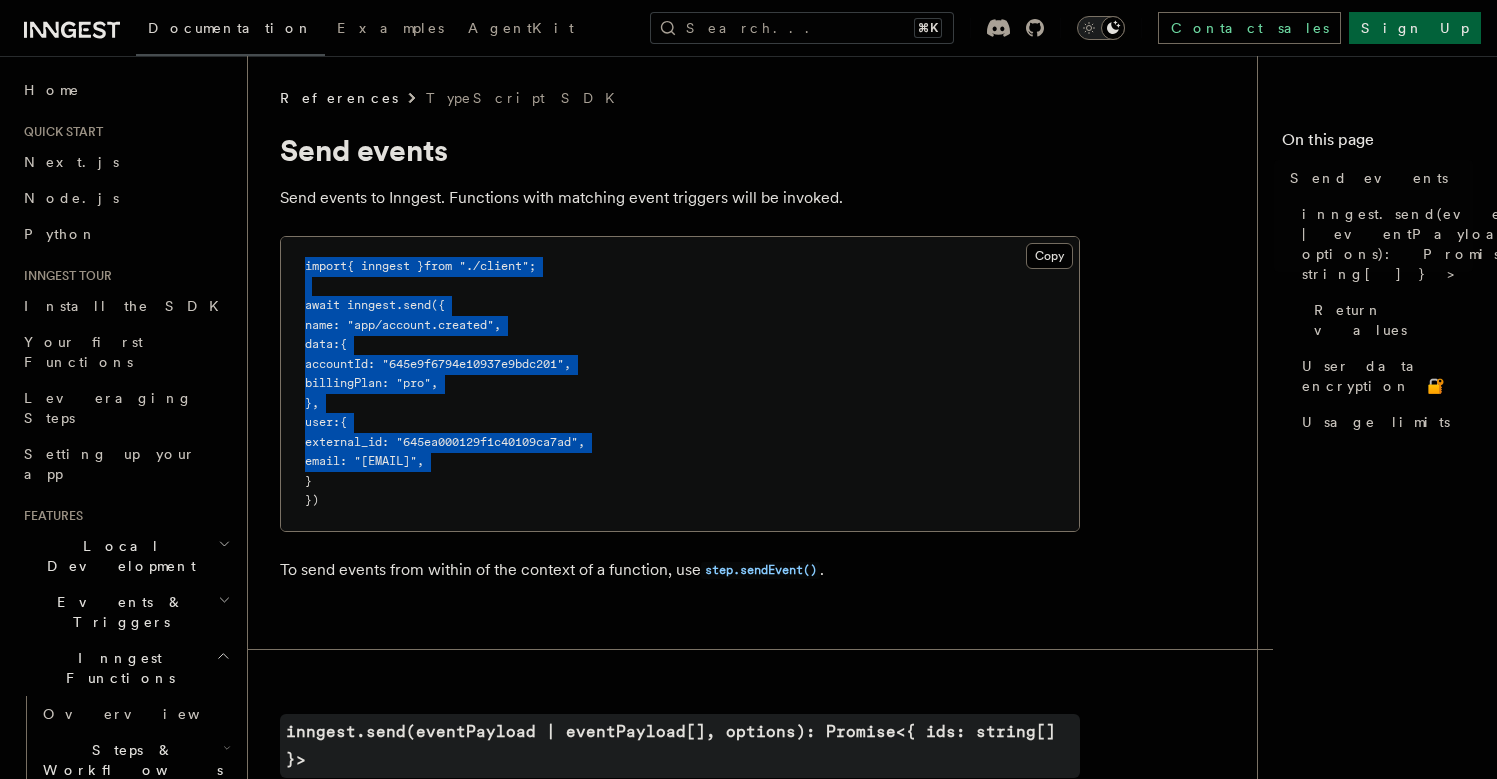 drag, startPoint x: 607, startPoint y: 271, endPoint x: 599, endPoint y: 478, distance: 207.15453 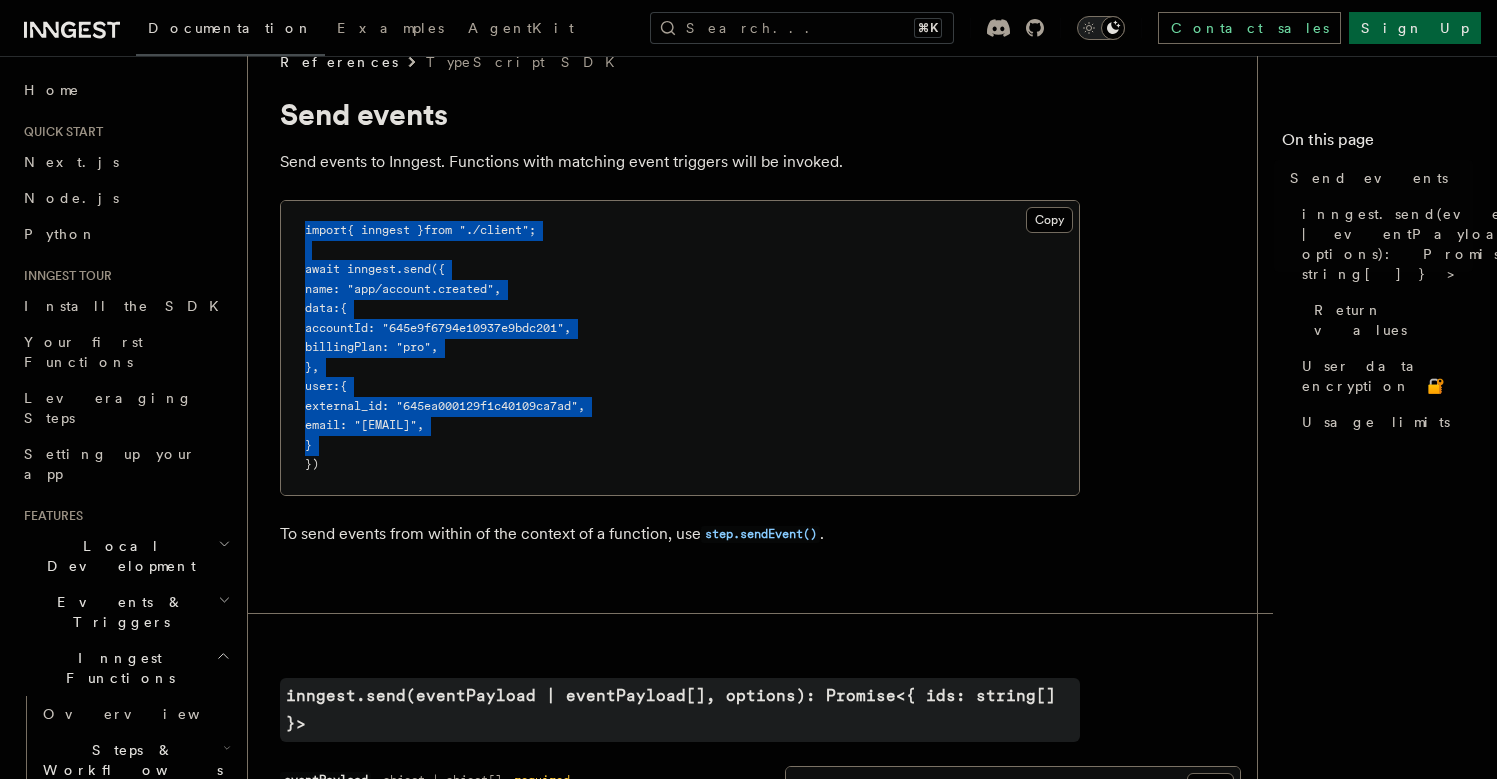 scroll, scrollTop: 94, scrollLeft: 0, axis: vertical 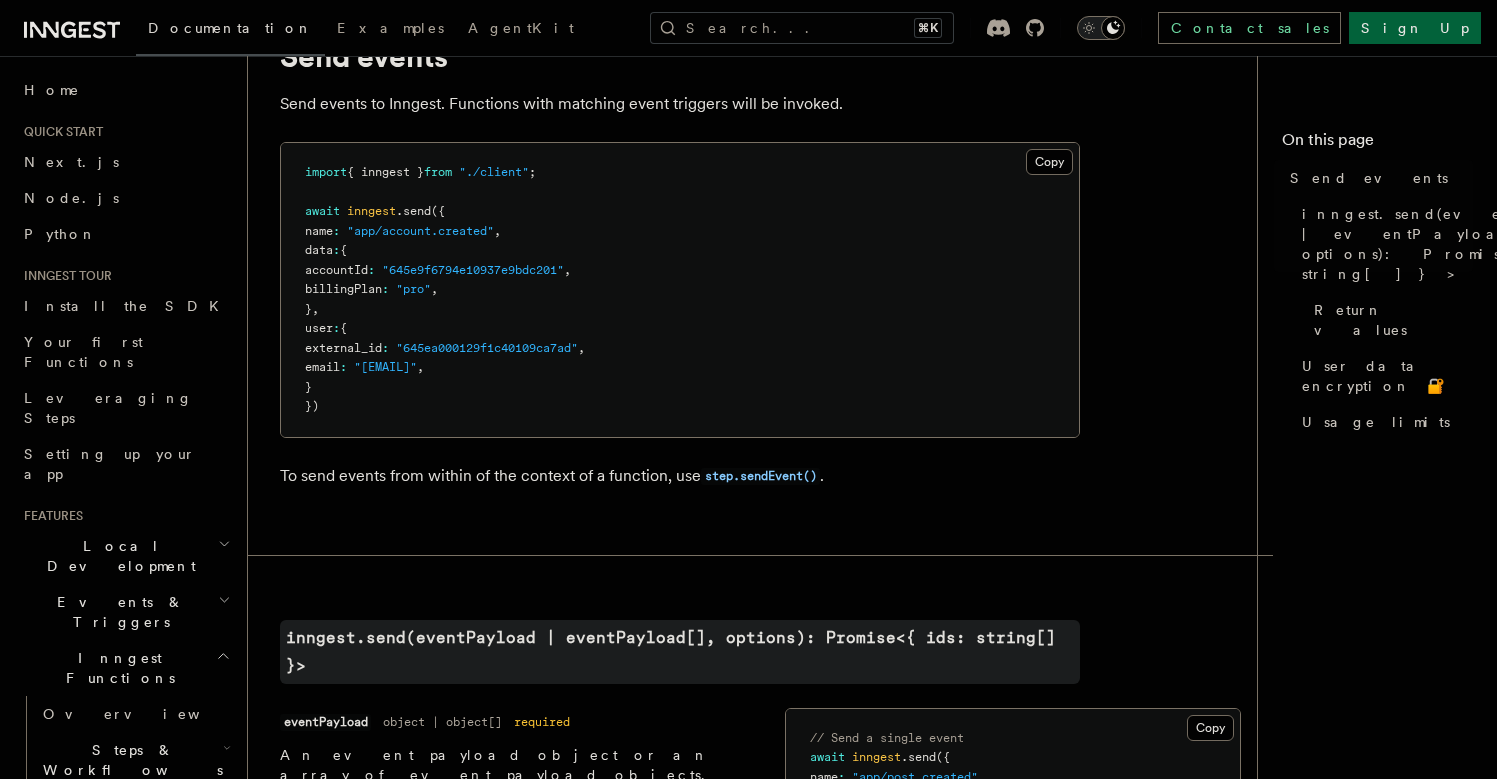 click on "To send events from within of the context of a function, use  step.sendEvent() ." at bounding box center [680, 476] 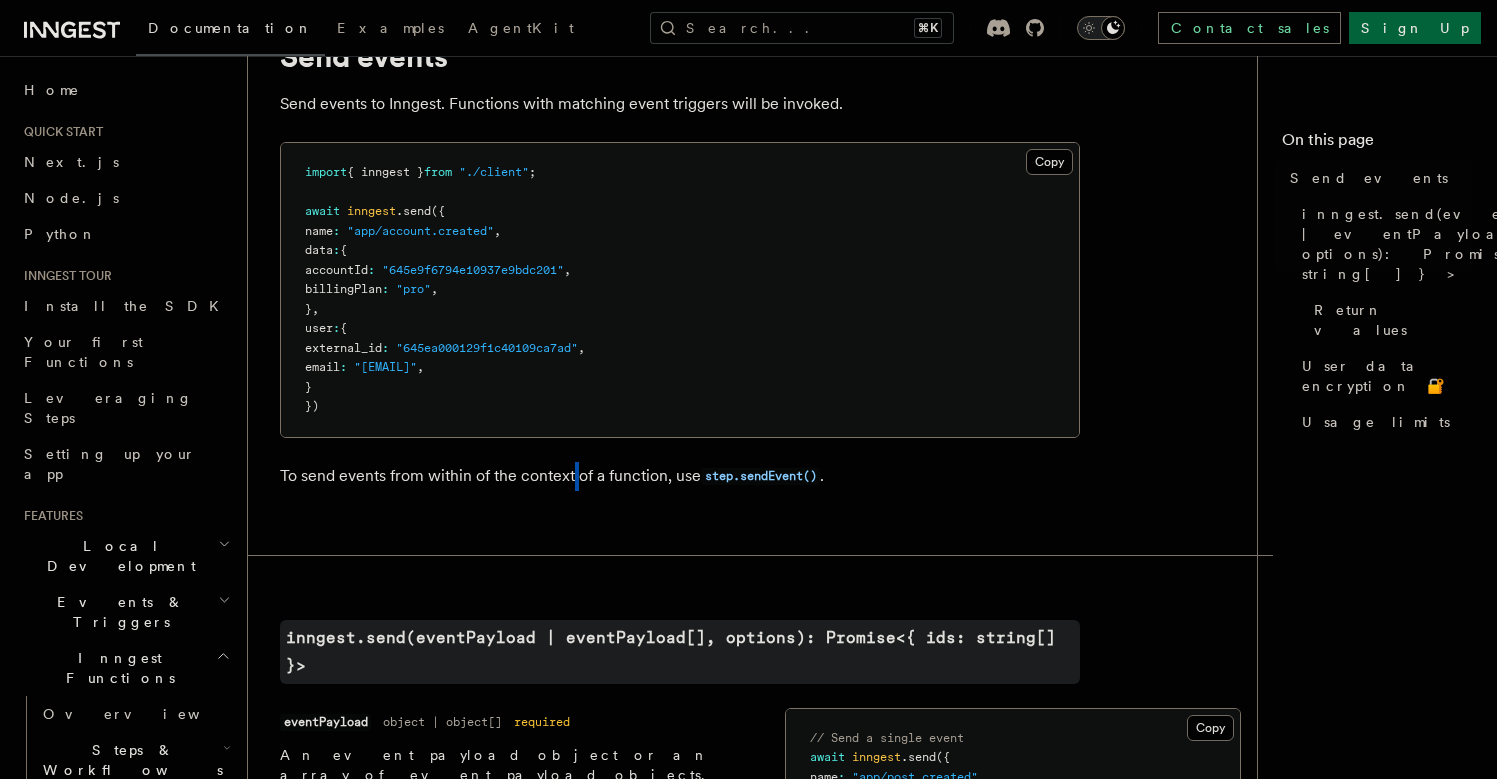 click on "To send events from within of the context of a function, use  step.sendEvent() ." at bounding box center (680, 476) 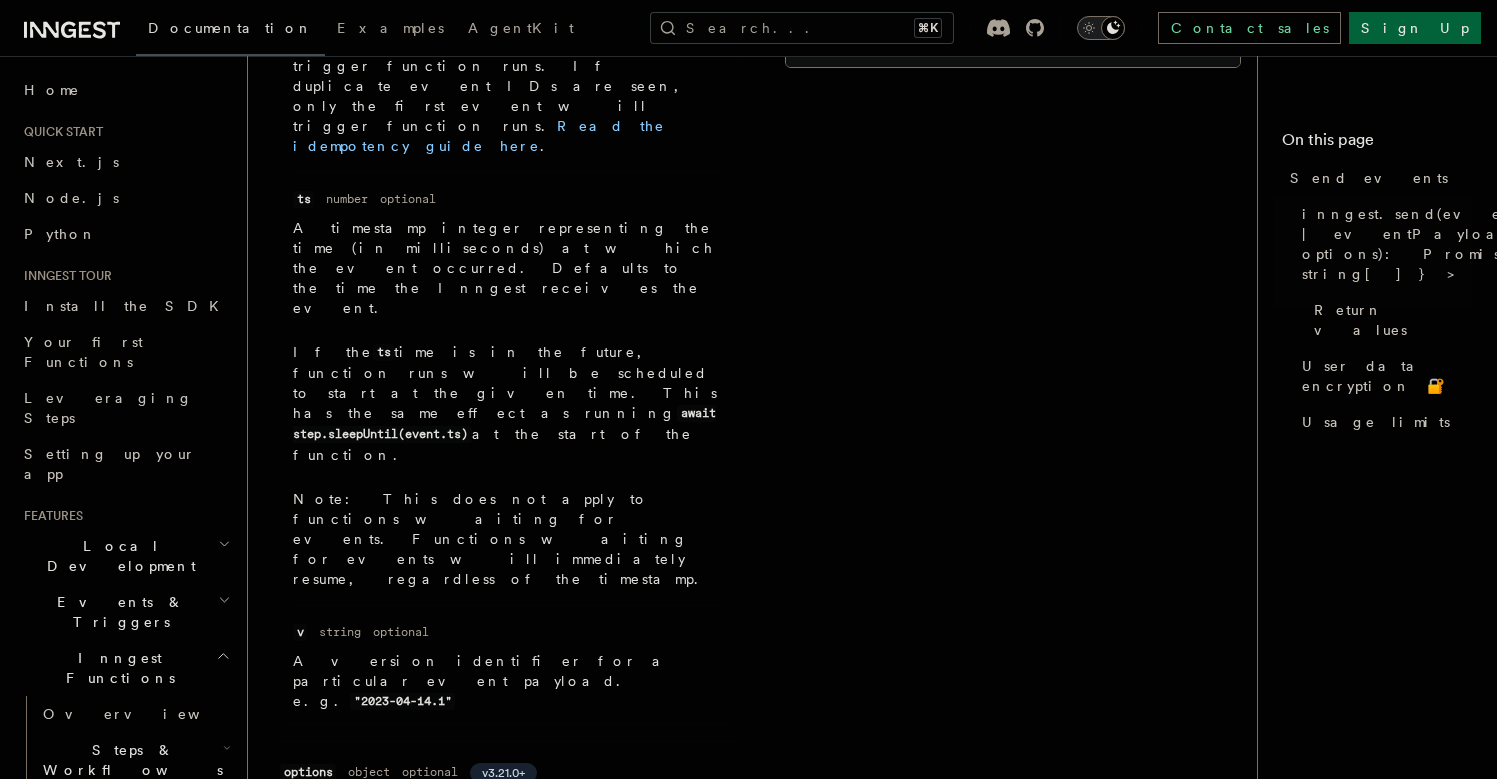 scroll, scrollTop: 1538, scrollLeft: 0, axis: vertical 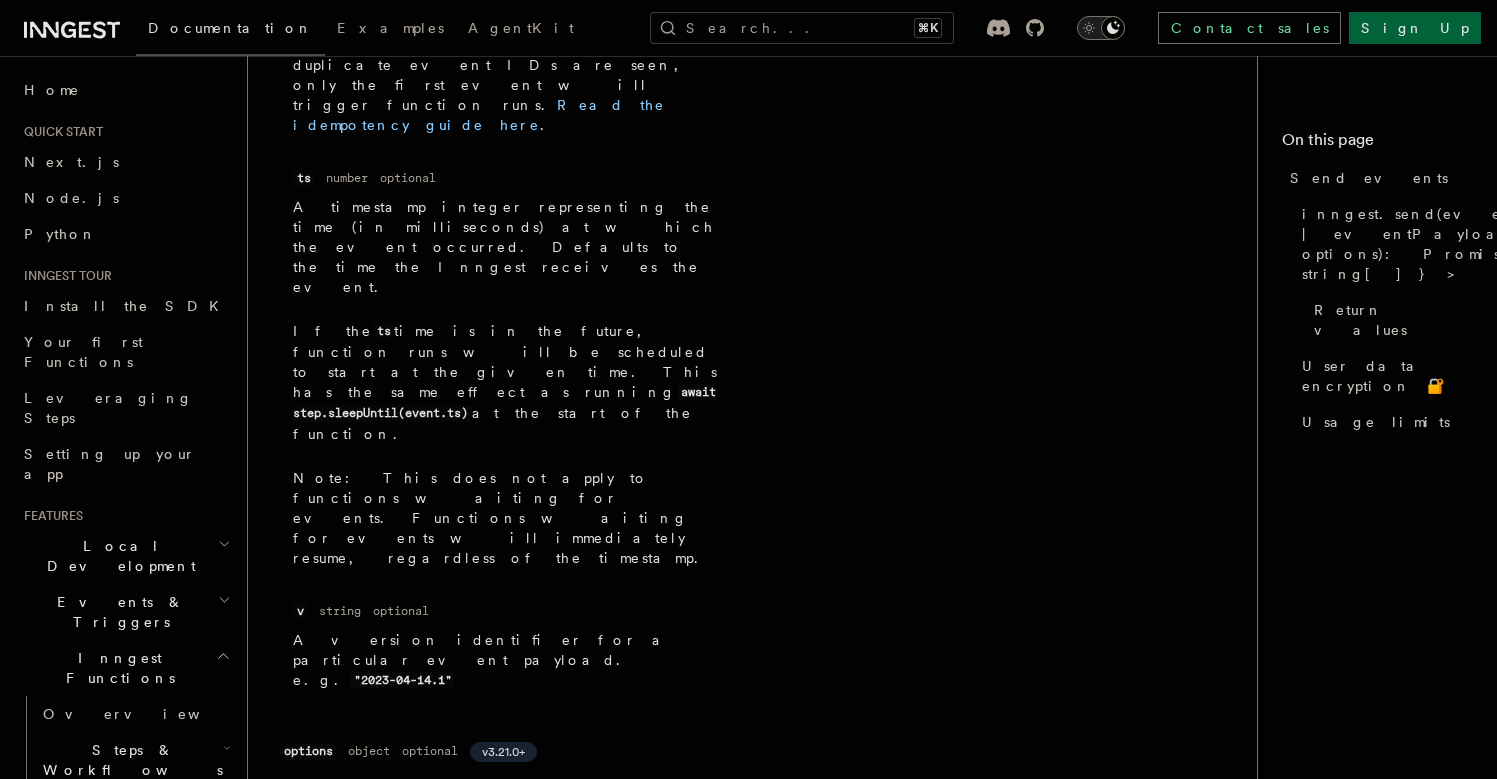 click on "References TypeScript SDK Send events
Send events to Inngest. Functions with matching event triggers will be invoked.
Copy Copied import  { inngest }  from   "./client" ;
await   inngest .send ({
name :   "app/account.created" ,
data :  {
accountId :   "[ID]" ,
billingPlan :   "pro" ,
} ,
user :  {
external_id :   "[ID]" ,
email :   "[EMAIL]" ,
}
})
To send events from within of the context of a function, use  step.sendEvent() .
inngest.send(eventPayload | eventPayload[], options): Promise<{ ids: string[] }>
Name eventPayload Type object | object[] Required required Description An event payload object or an array of event payload objects. Properties Name name Type string Required required Description The event name. We recommend using lowercase dot notation for names, prepending  prefixes/  with a slash for organization. Name data Type object Required required Description Name user Type object id" at bounding box center (760, 431) 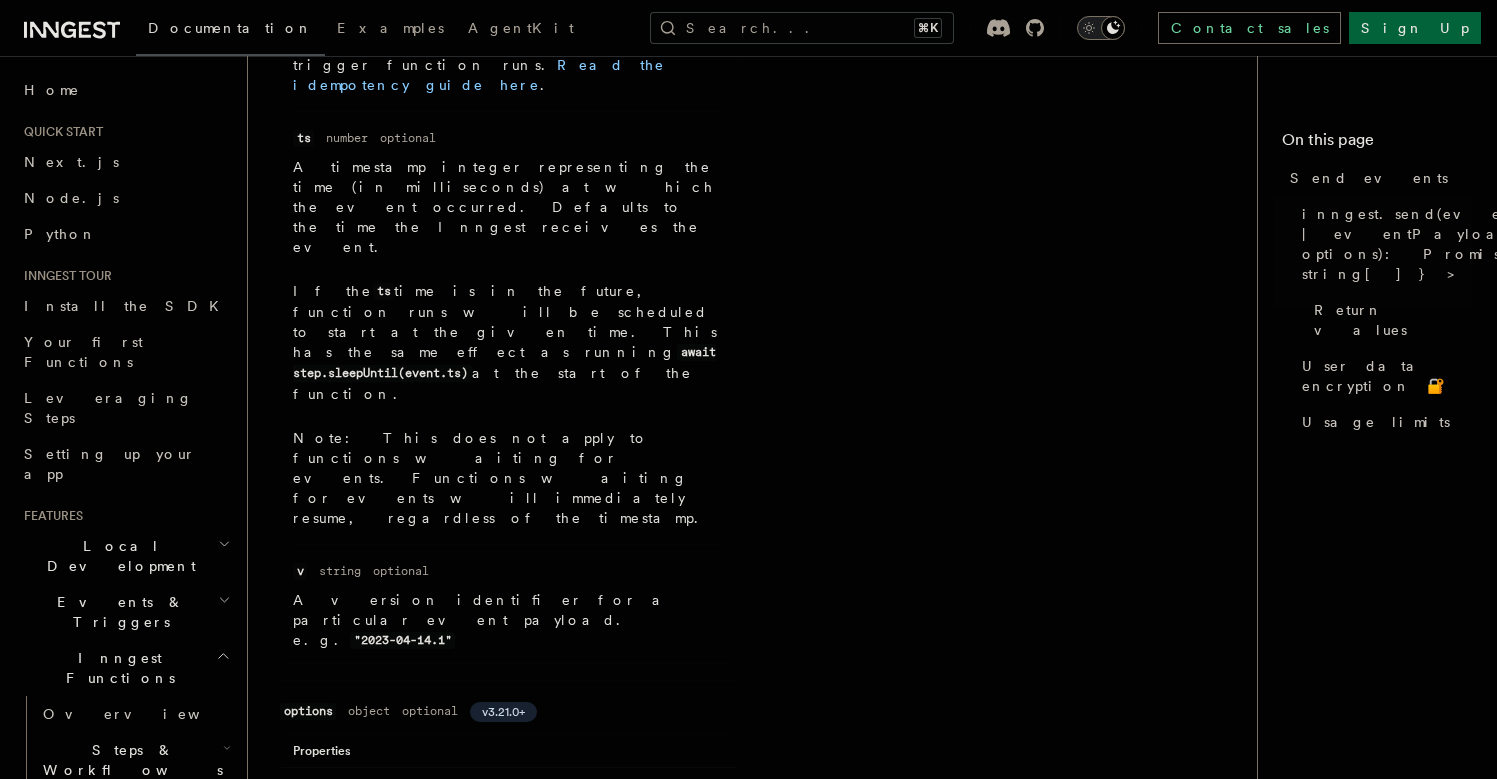 click on "The function returns a promise that resolves to an object with an array of Event IDs that were sent. These events can be used to look up the event in the Inngest dashboard or via  the REST API ." at bounding box center [680, 986] 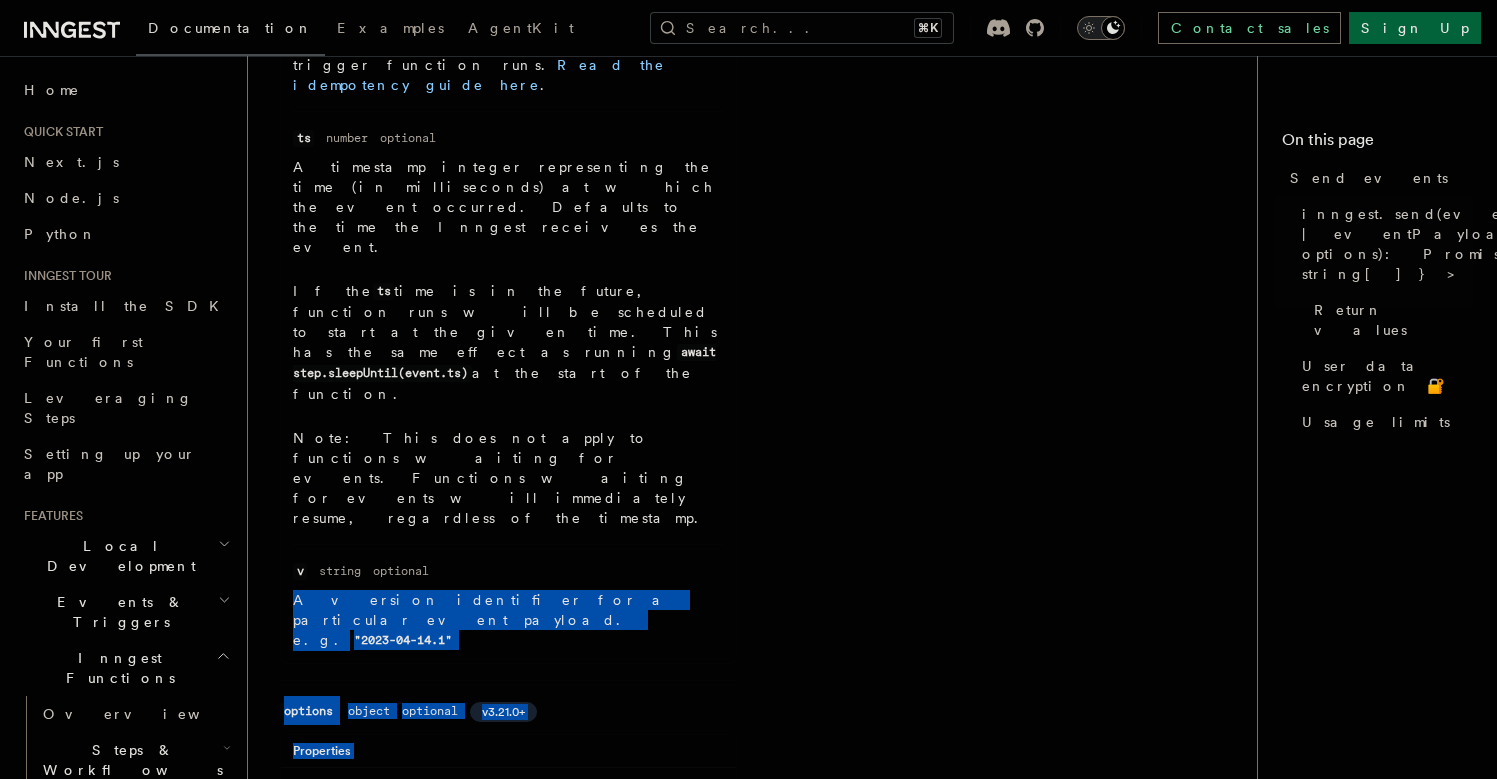 drag, startPoint x: 384, startPoint y: 250, endPoint x: 552, endPoint y: 525, distance: 322.2561 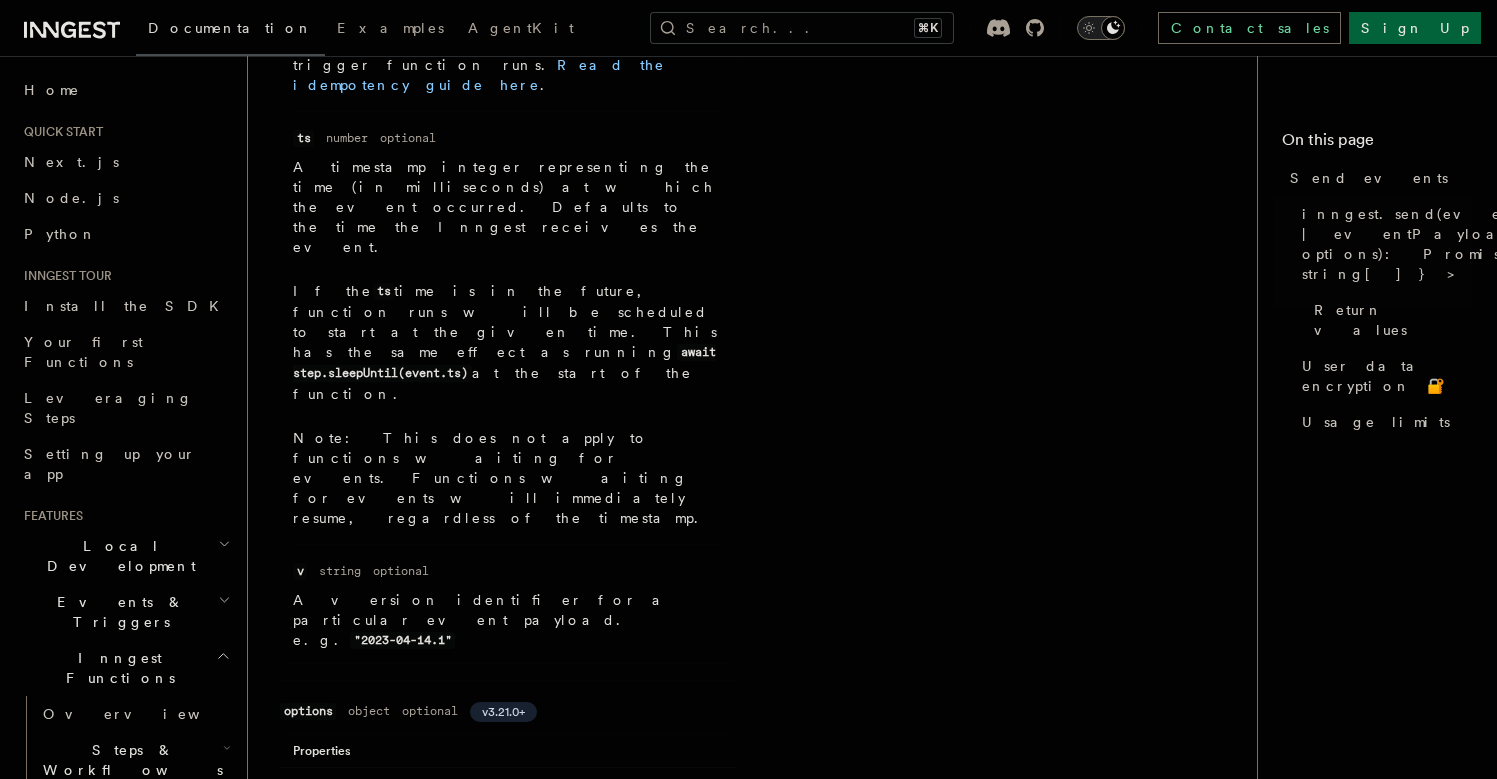 click on "The function returns a promise that resolves to an object with an array of Event IDs that were sent. These events can be used to look up the event in the Inngest dashboard or via  the REST API ." at bounding box center (680, 986) 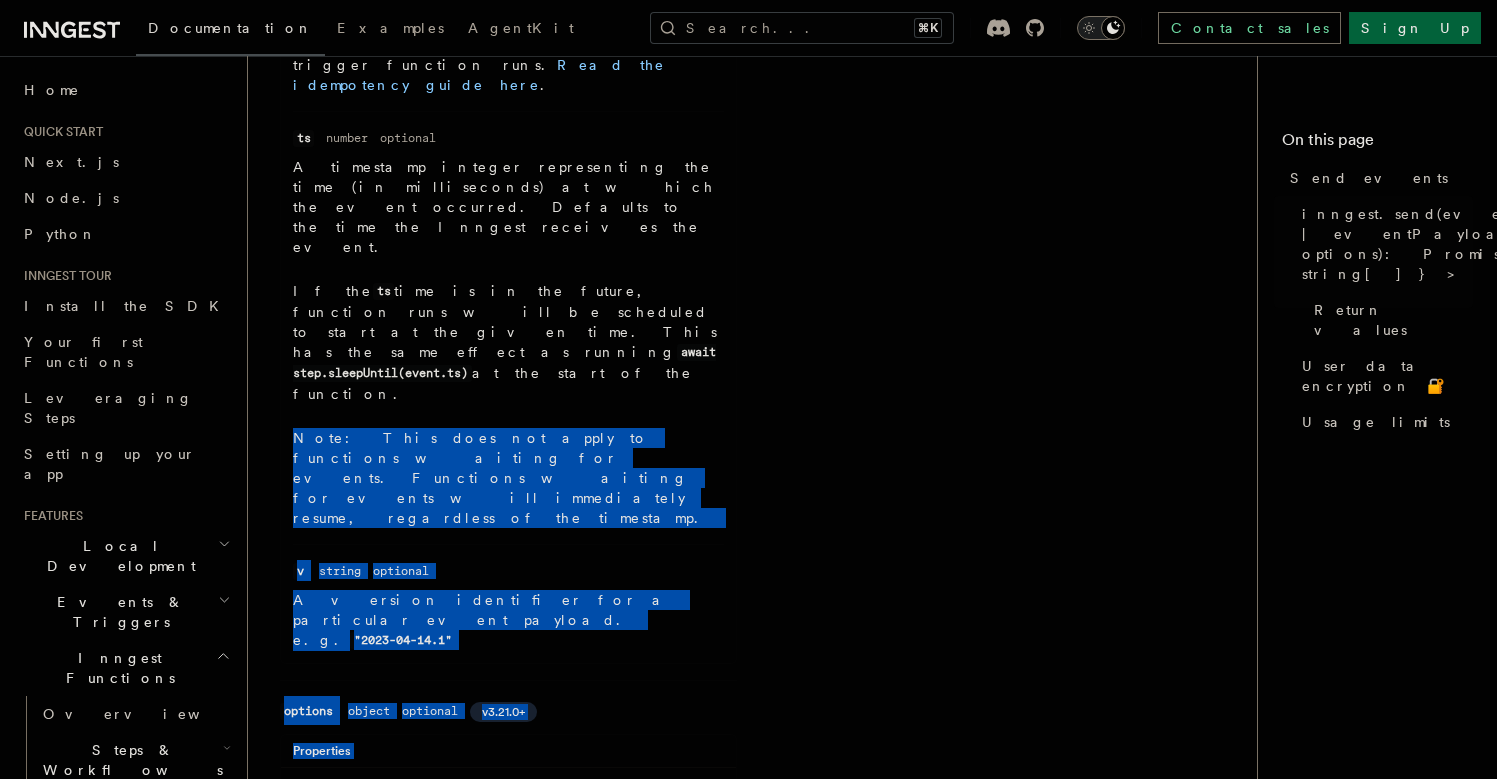 drag, startPoint x: 552, startPoint y: 525, endPoint x: 409, endPoint y: 137, distance: 413.513 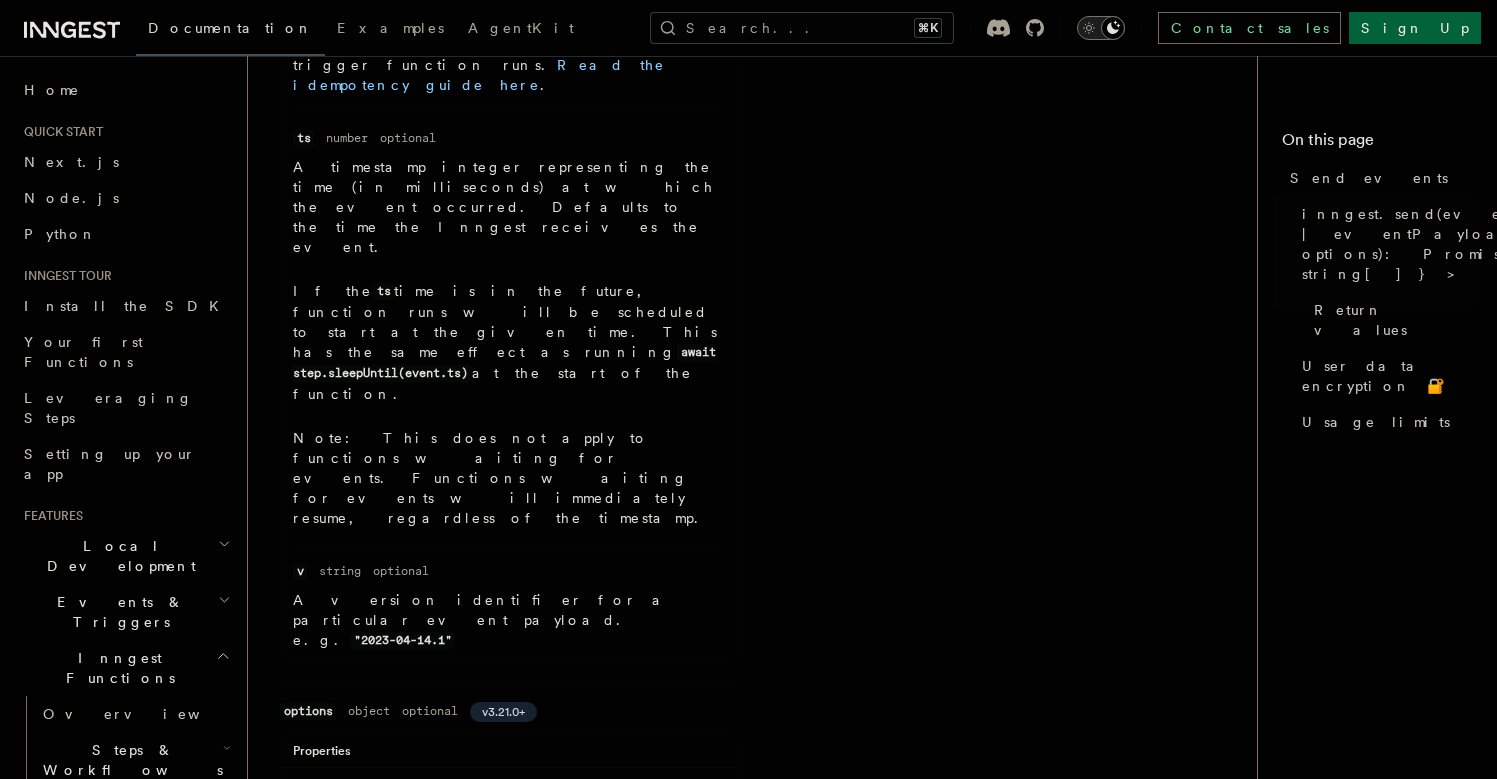 click on "Name v Type string Required optional Description A version identifier for a particular event payload. e.g.  "2023-04-14.1"" at bounding box center [508, 597] 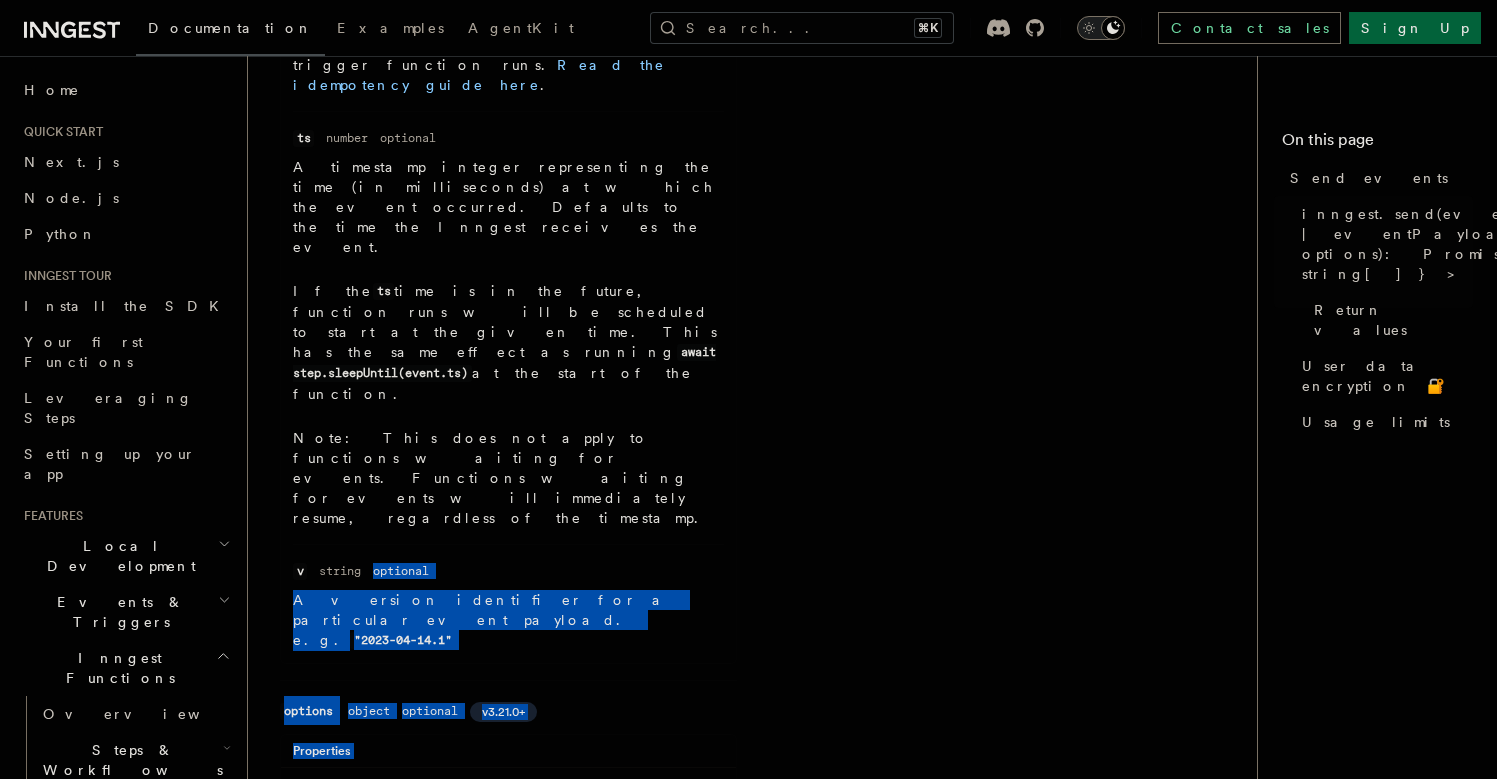 drag, startPoint x: 409, startPoint y: 137, endPoint x: 548, endPoint y: 550, distance: 435.7637 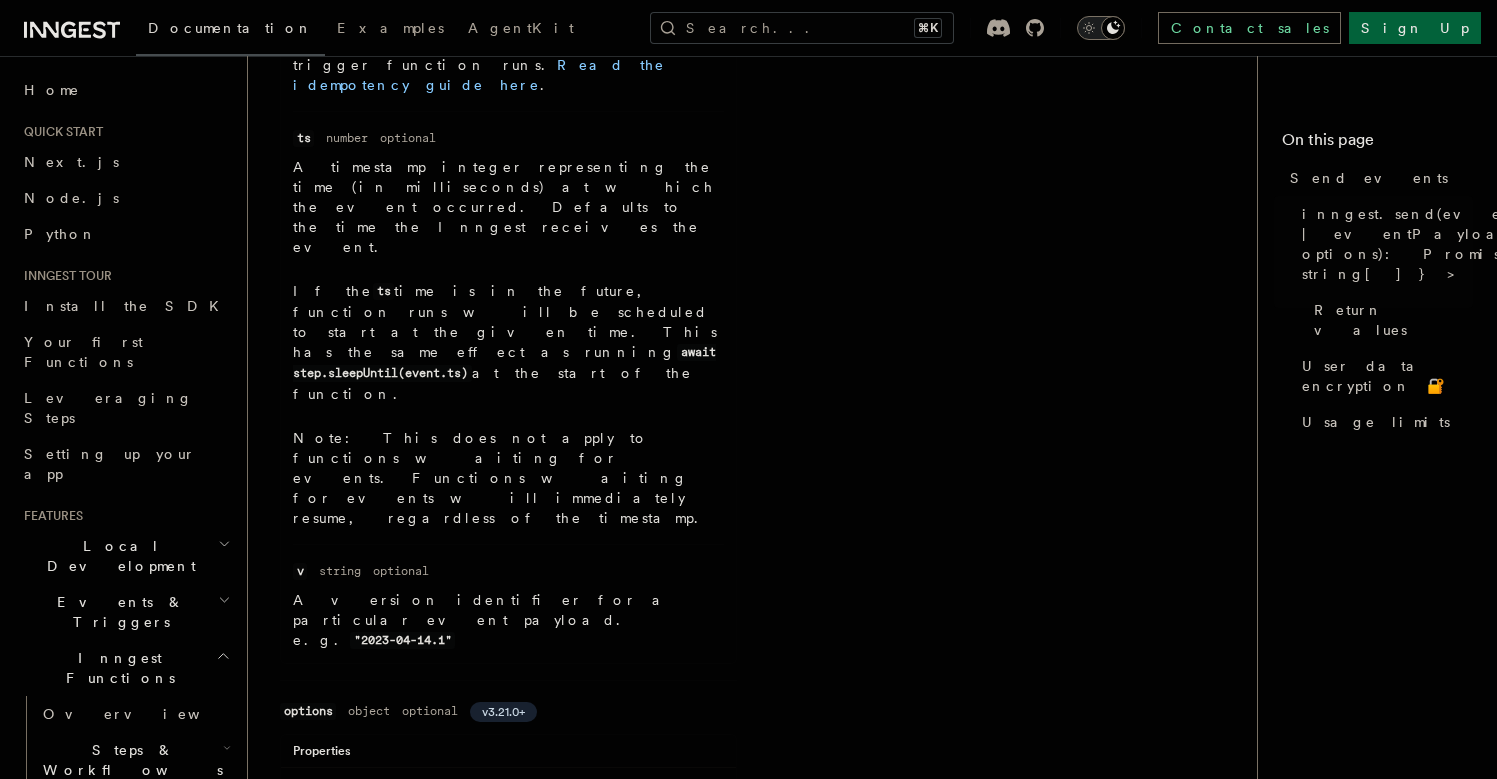 click on "The function returns a promise that resolves to an object with an array of Event IDs that were sent. These events can be used to look up the event in the Inngest dashboard or via  the REST API ." at bounding box center [680, 986] 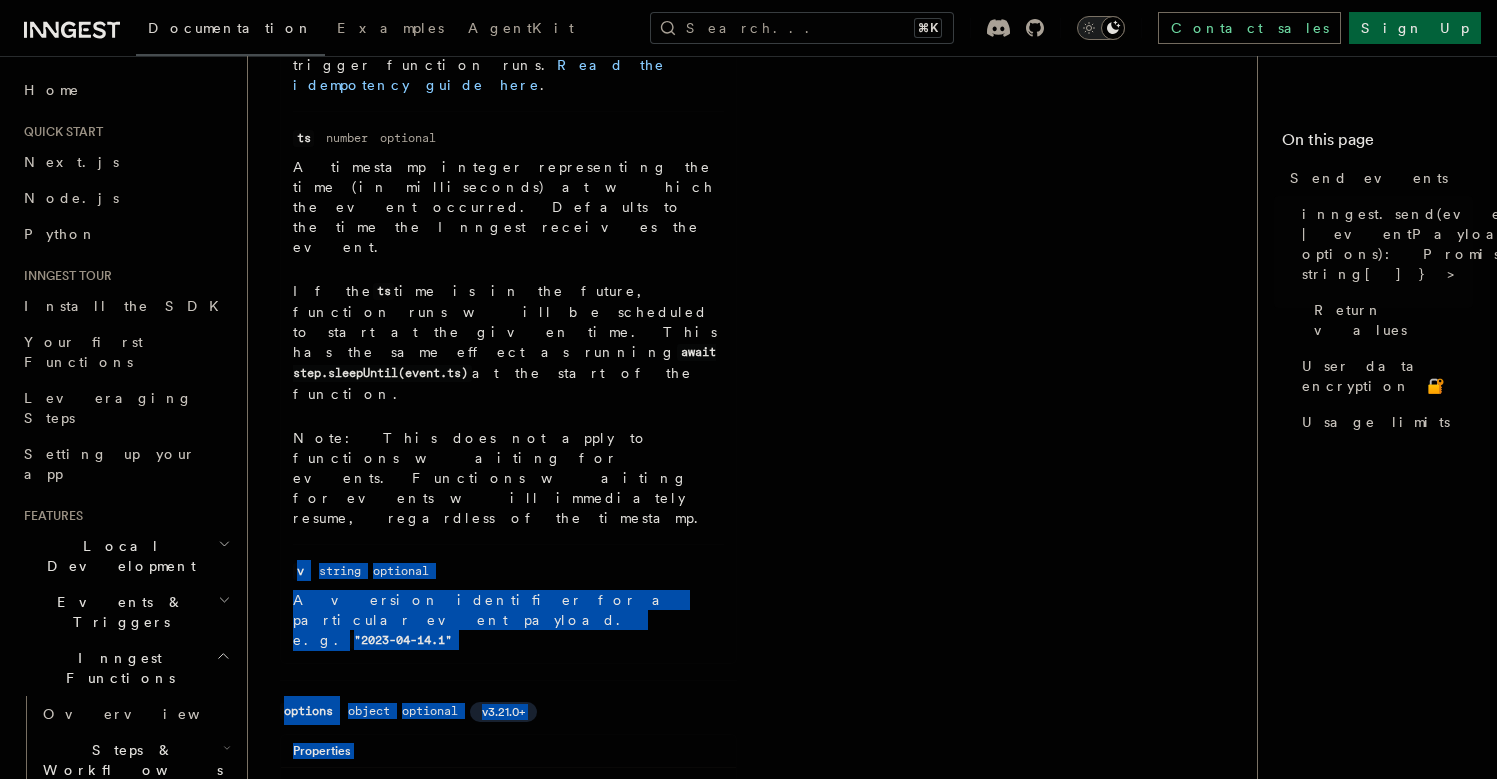 drag, startPoint x: 548, startPoint y: 550, endPoint x: 277, endPoint y: 167, distance: 469.18015 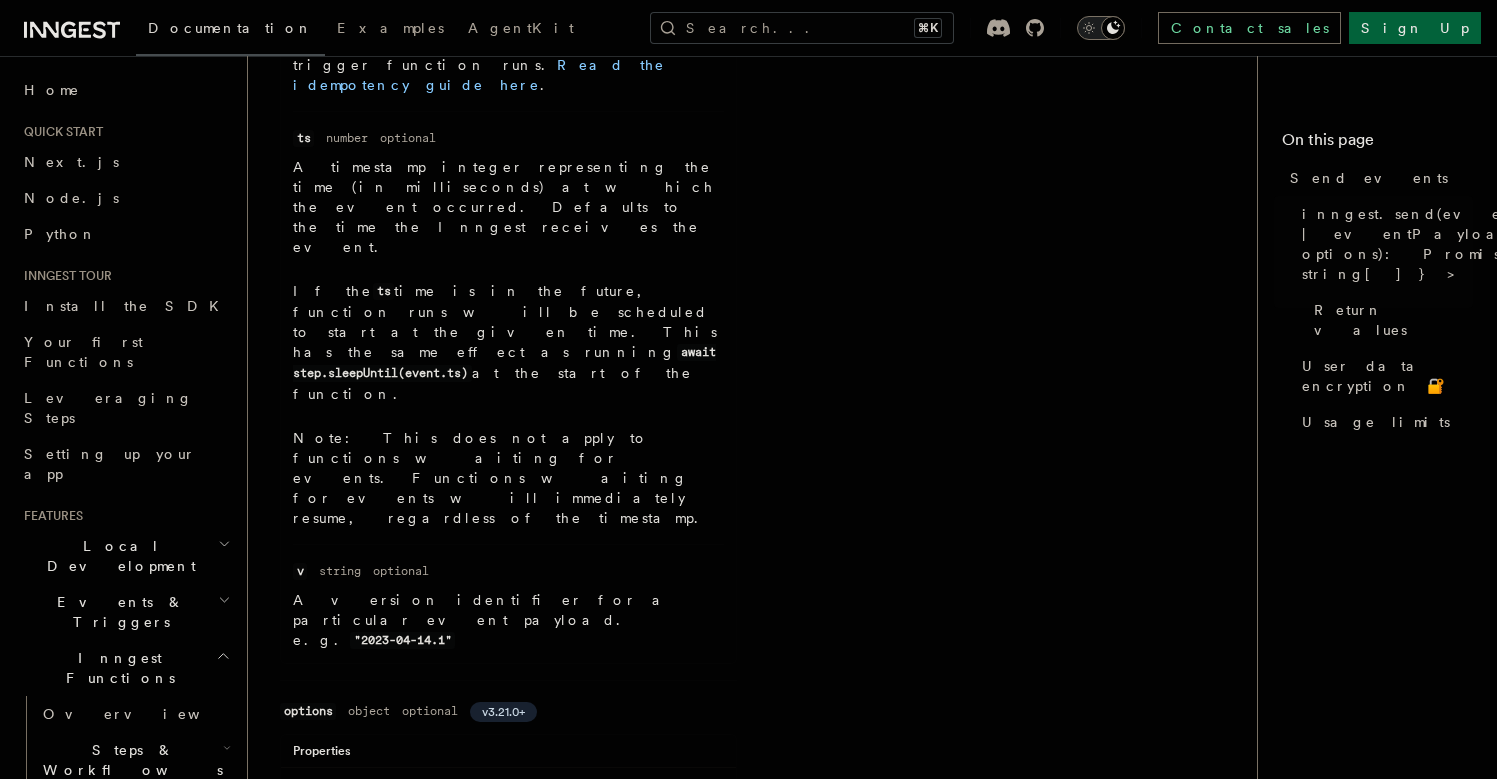 click on "References TypeScript SDK Send events
Send events to Inngest. Functions with matching event triggers will be invoked.
Copy Copied import  { inngest }  from   "./client" ;
await   inngest .send ({
name :   "app/account.created" ,
data :  {
accountId :   "[ID]" ,
billingPlan :   "pro" ,
} ,
user :  {
external_id :   "[ID]" ,
email :   "[EMAIL]" ,
}
})
To send events from within of the context of a function, use  step.sendEvent() .
inngest.send(eventPayload | eventPayload[], options): Promise<{ ids: string[] }>
Name eventPayload Type object | object[] Required required Description An event payload object or an array of event payload objects. Properties Name name Type string Required required Description The event name. We recommend using lowercase dot notation for names, prepending  prefixes/  with a slash for organization. Name data Type object Required required Description Name user Type object id" at bounding box center (792, 347) 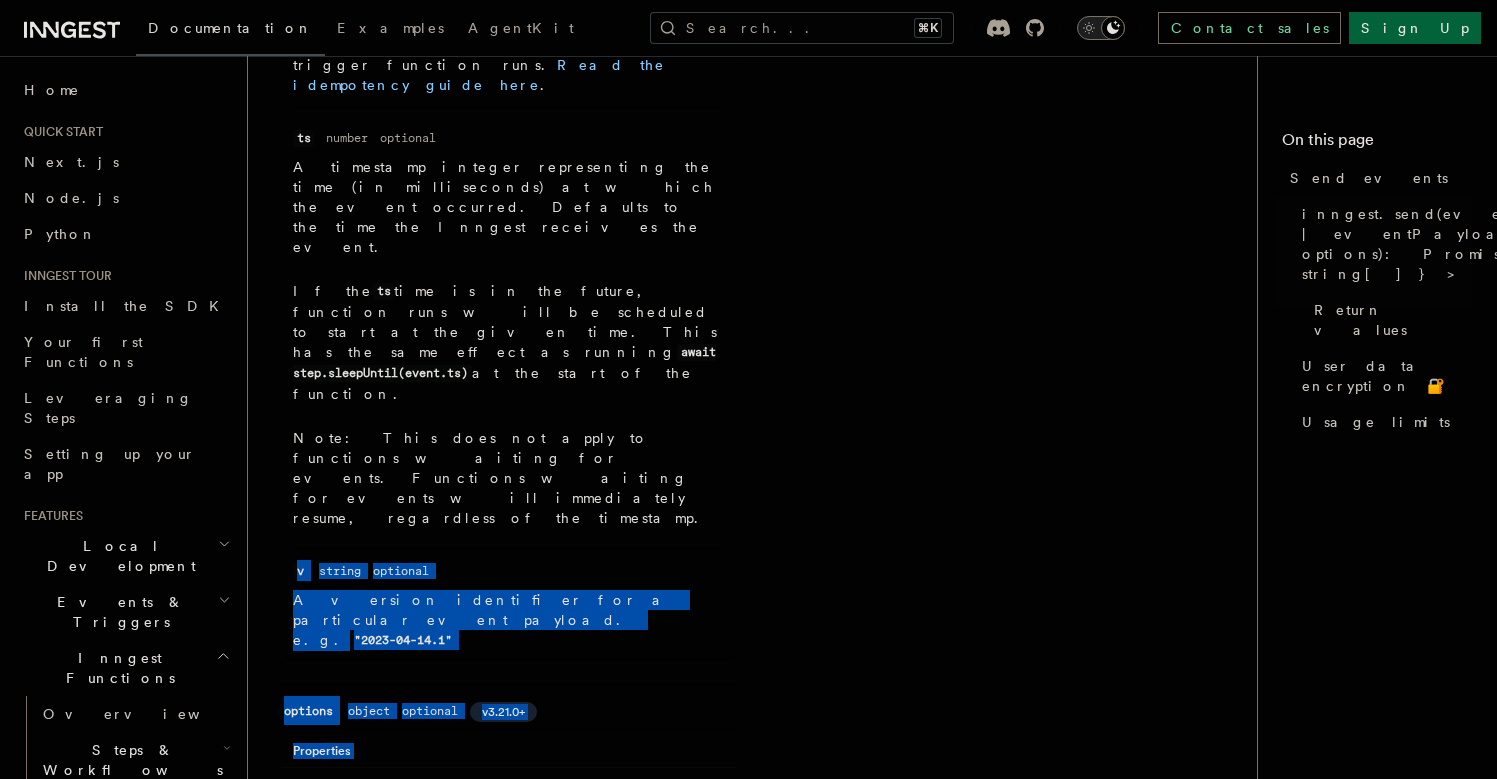 drag, startPoint x: 277, startPoint y: 167, endPoint x: 542, endPoint y: 550, distance: 465.74026 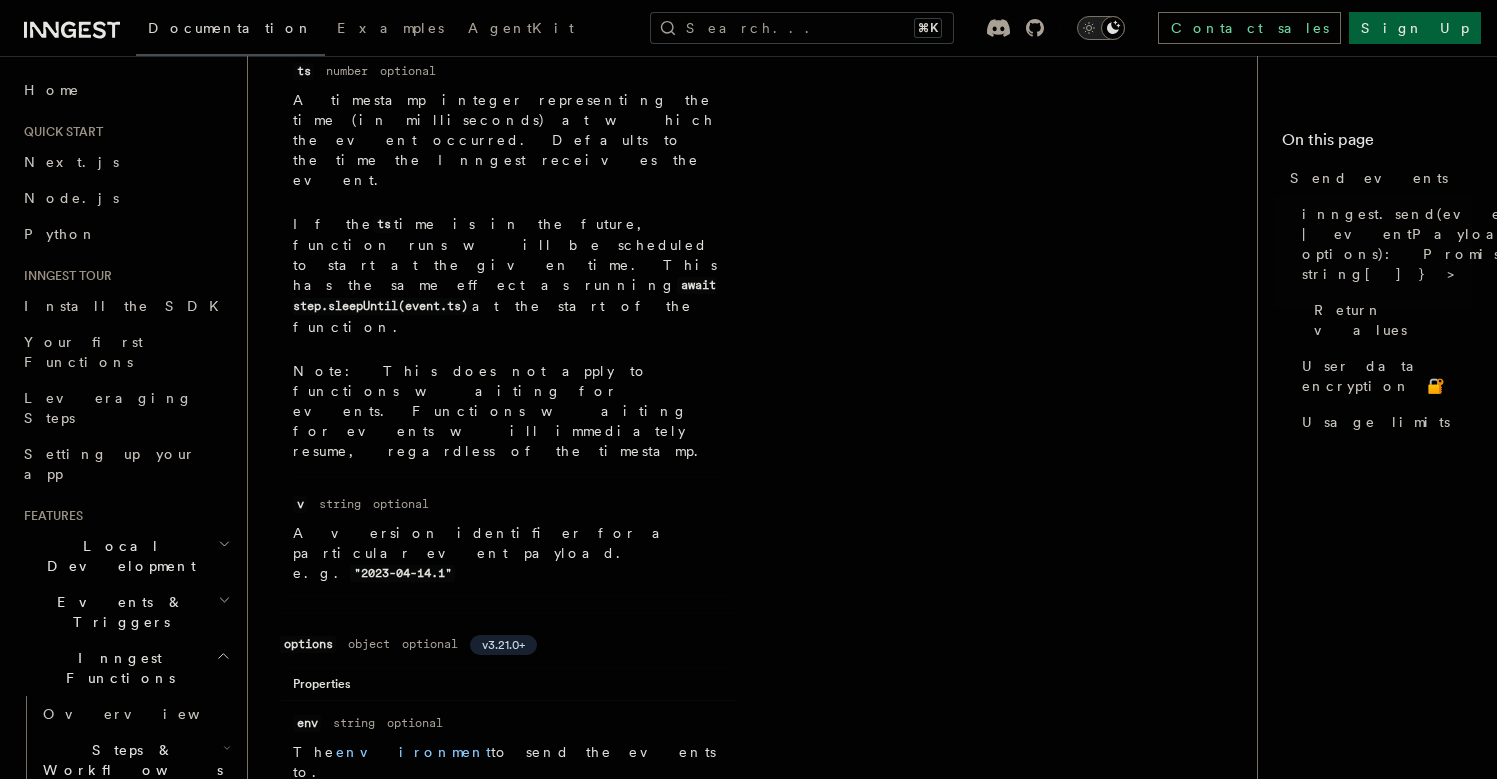 scroll, scrollTop: 1652, scrollLeft: 0, axis: vertical 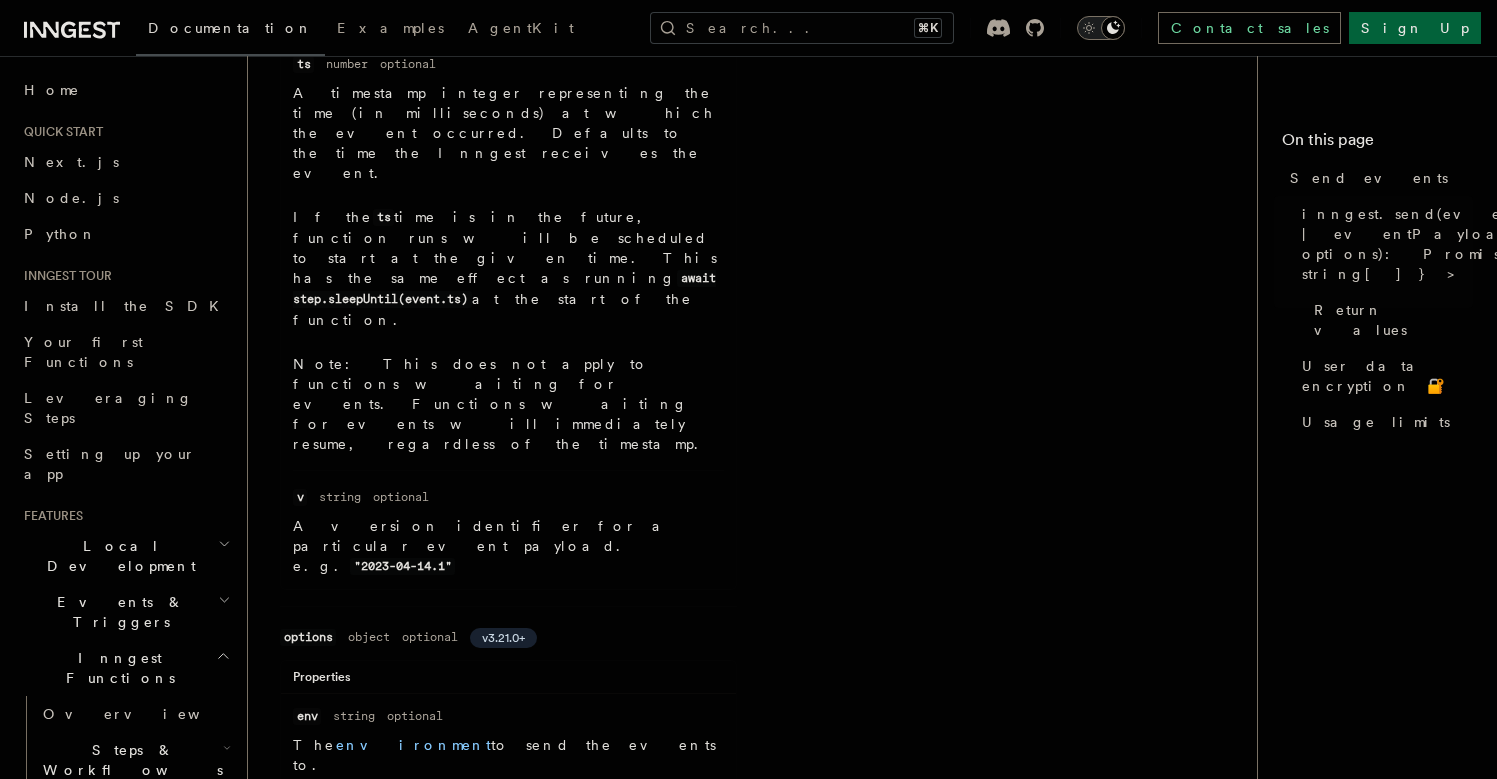 click on "The function returns a promise that resolves to an object with an array of Event IDs that were sent. These events can be used to look up the event in the Inngest dashboard or via  the REST API ." at bounding box center (680, 912) 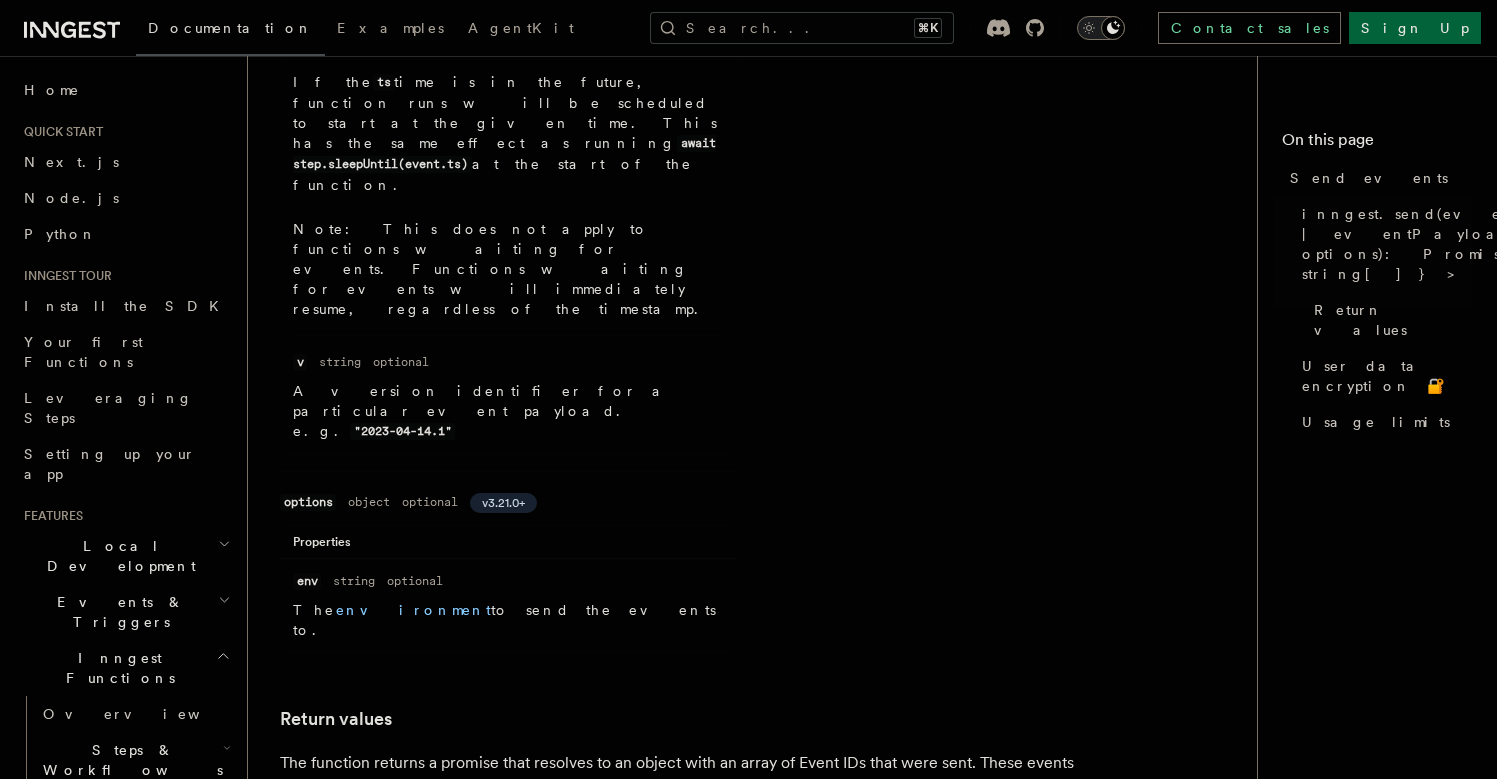 scroll, scrollTop: 1793, scrollLeft: 0, axis: vertical 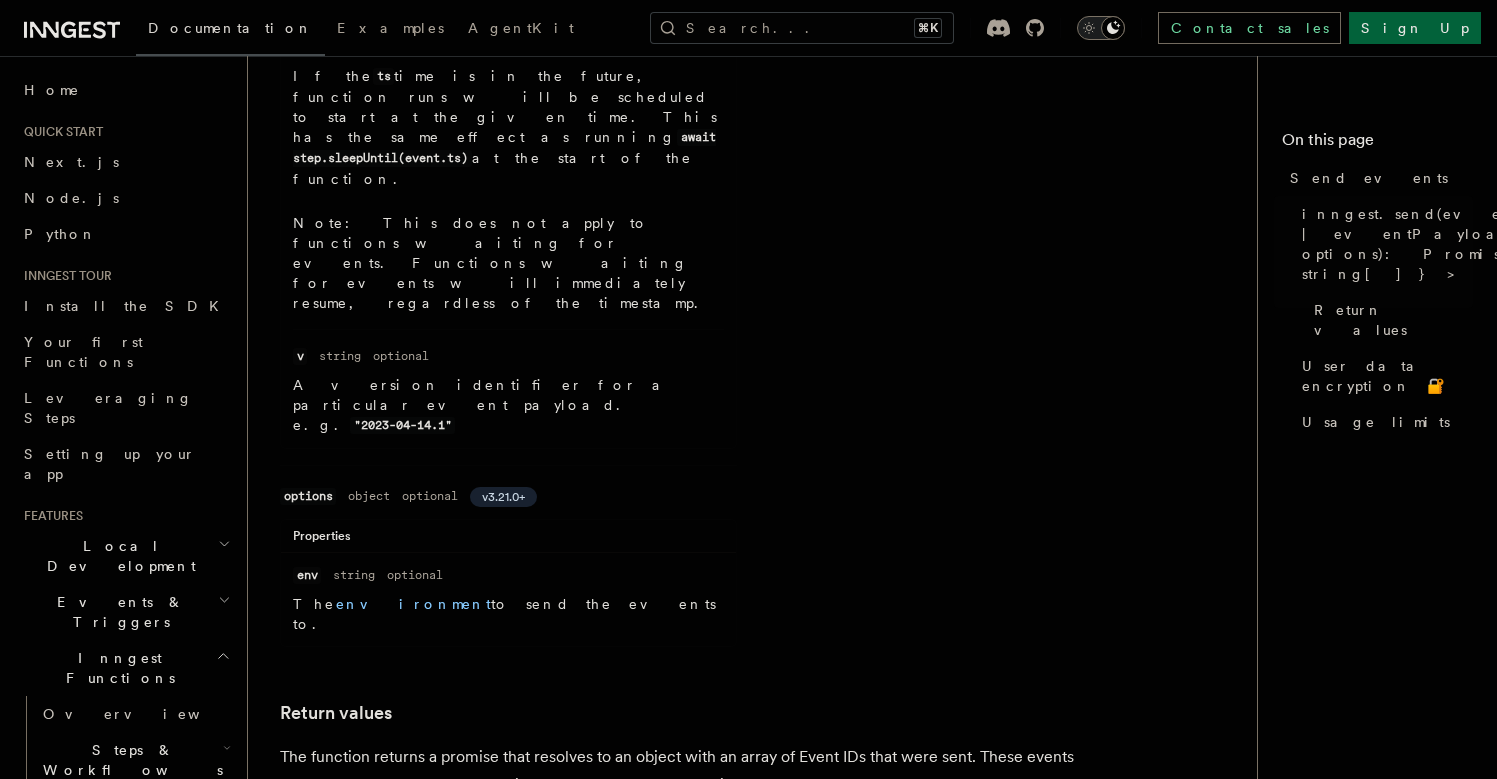 click on ".send" at bounding box center (497, 853) 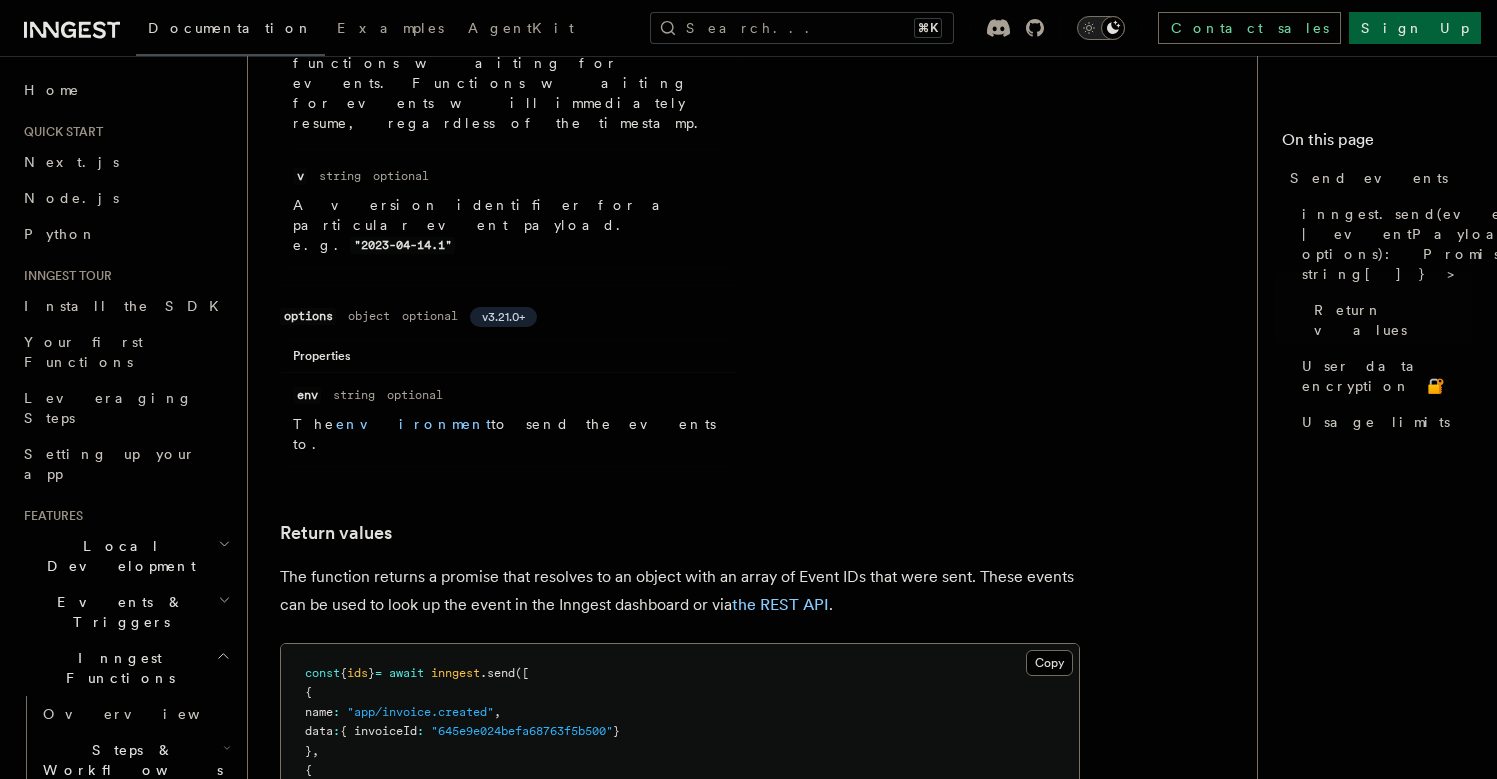 scroll, scrollTop: 1985, scrollLeft: 0, axis: vertical 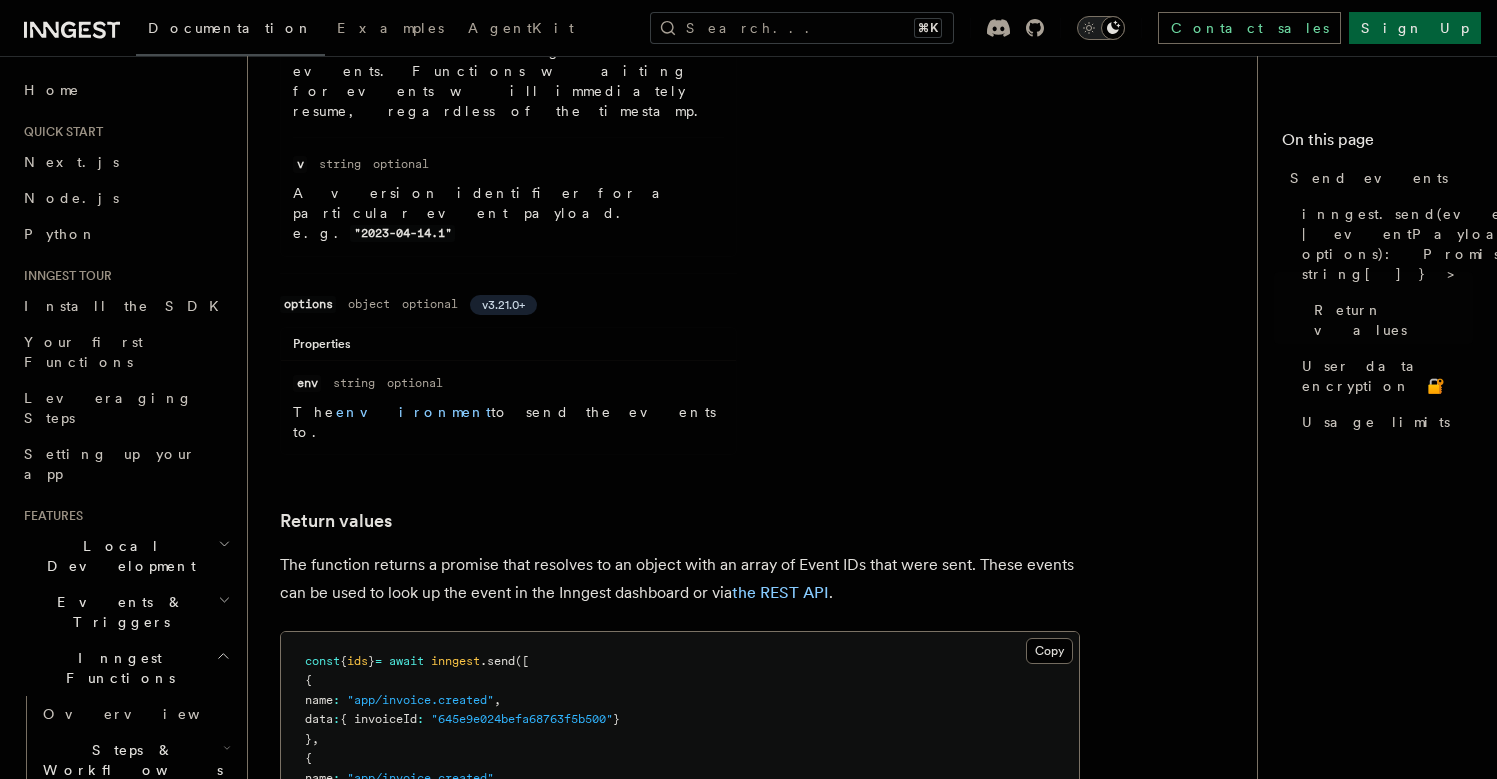 click on "*   "01HQ8PTFYYKDH1CP3C6PSTBZN5"" at bounding box center (417, 914) 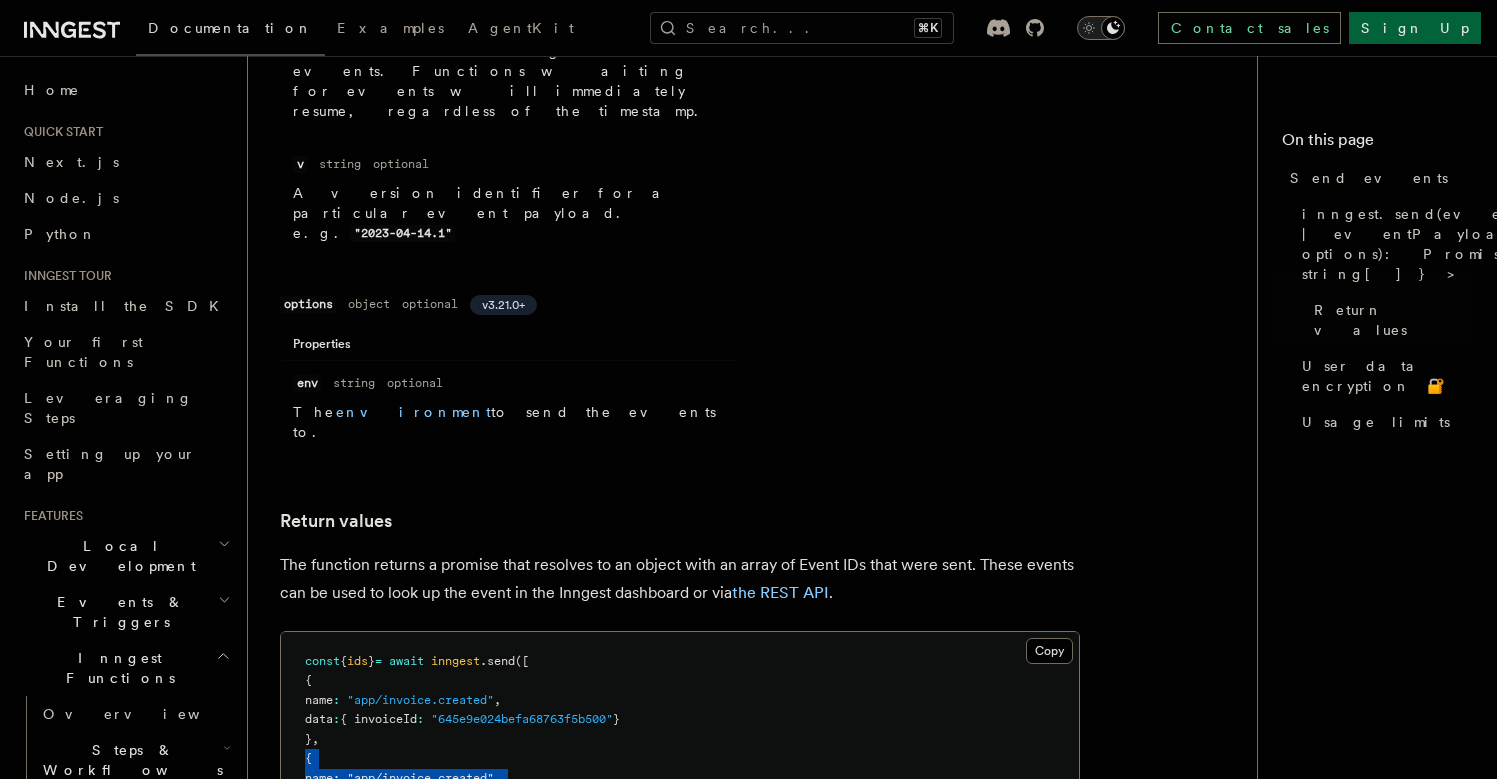 drag, startPoint x: 444, startPoint y: 511, endPoint x: 459, endPoint y: 245, distance: 266.4226 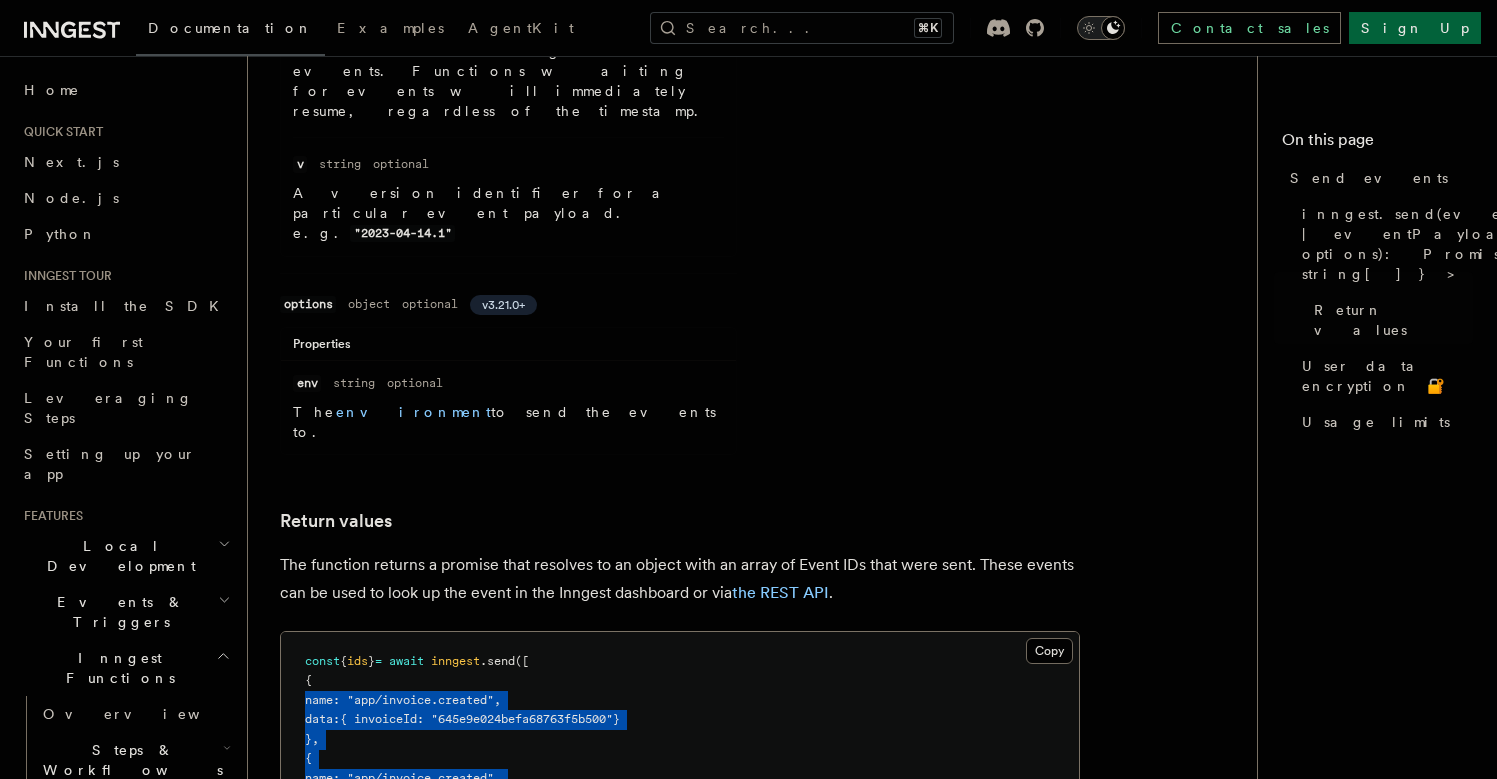 click on "const  {  ids  }  =   await   inngest .send ([
{
name :   "app/invoice.created" ,
data :  { invoiceId :   "645e9e024befa68763f5b500"  }
} ,
{
name :   "app/invoice.created" ,
data :  { invoiceId :   "645e9e08f29fb563c972b1f7"  }
} ,
]);
/**
* ids = [
*   "01HQ8PTAESBZPBDS8JTRZZYY3S",
*   "01HQ8PTFYYKDH1CP3C6PSTBZN5"
* ]
*/" at bounding box center [680, 808] 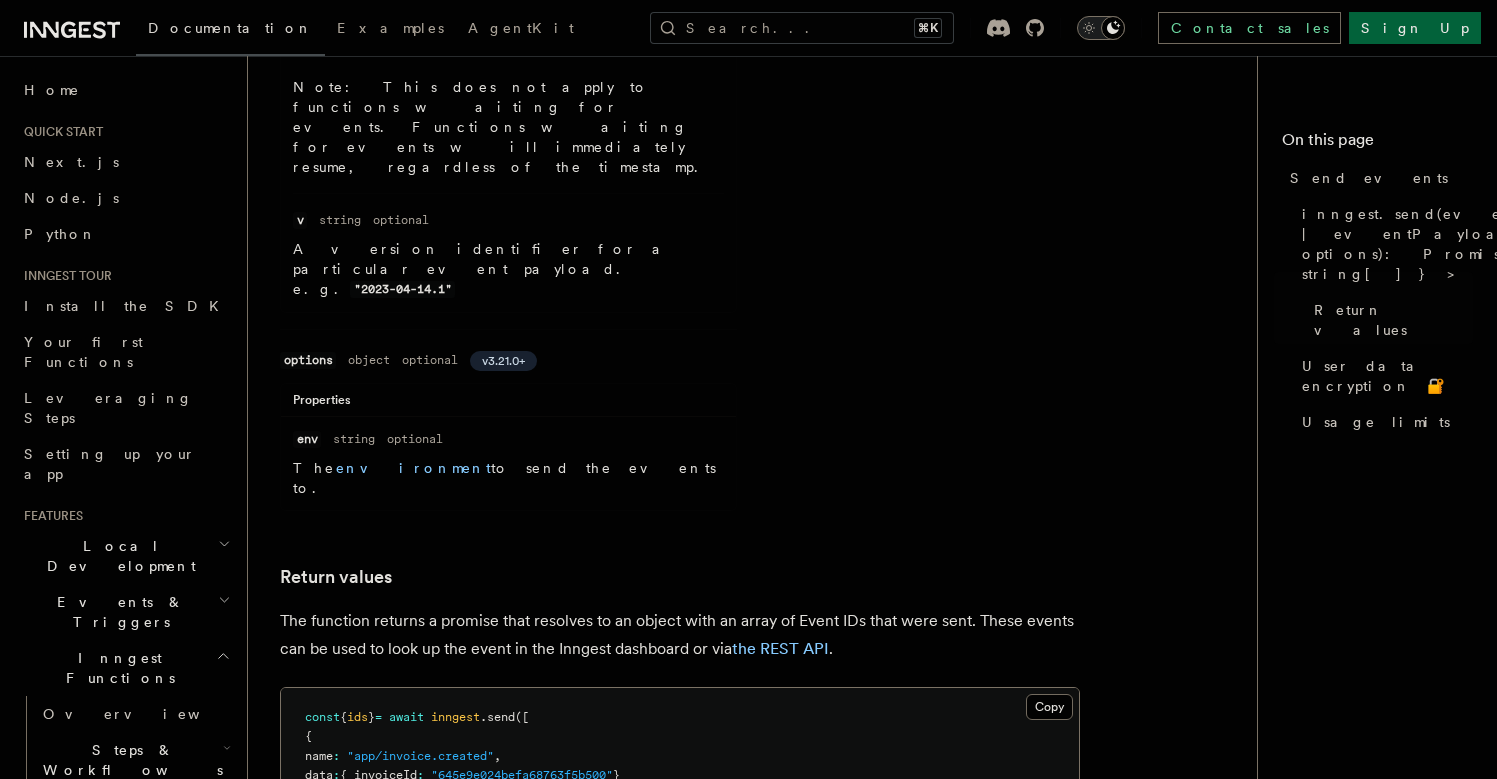 scroll, scrollTop: 1862, scrollLeft: 0, axis: vertical 